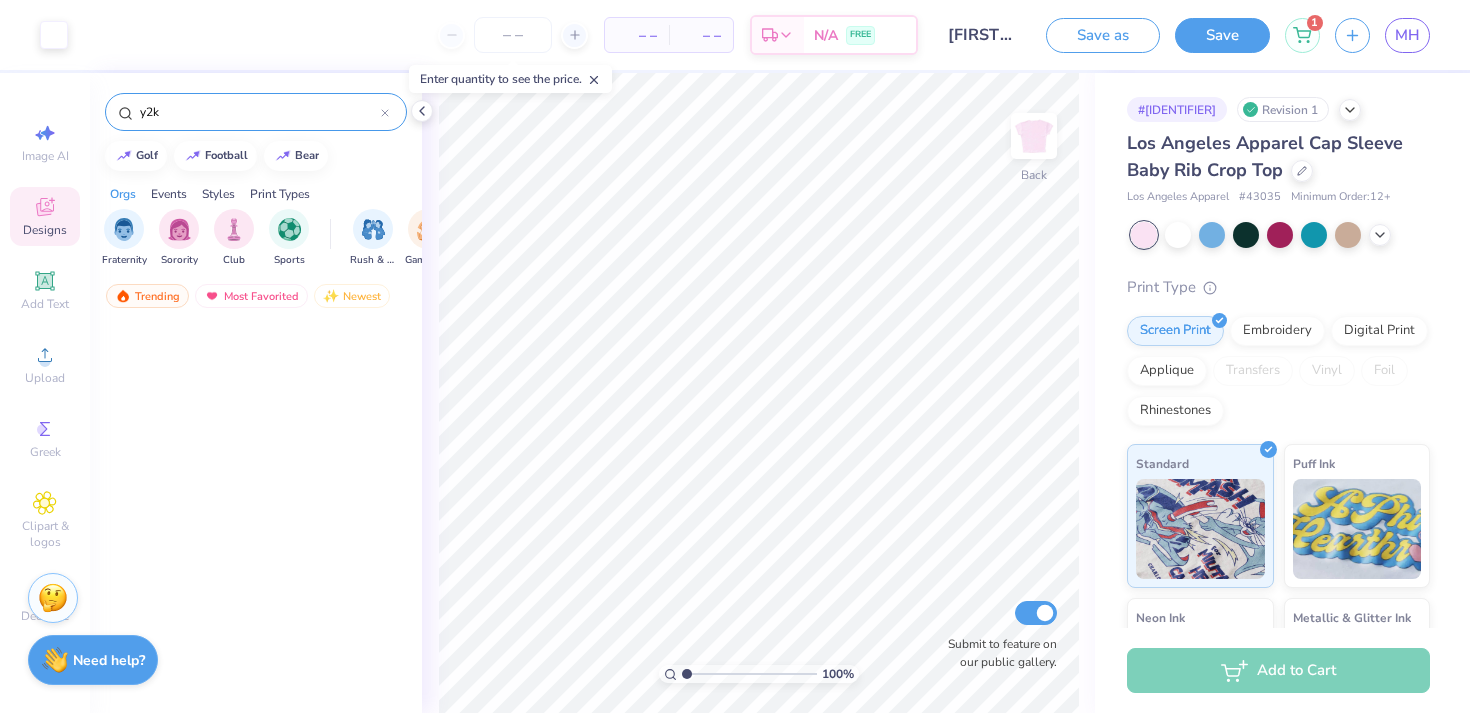 scroll, scrollTop: 0, scrollLeft: 0, axis: both 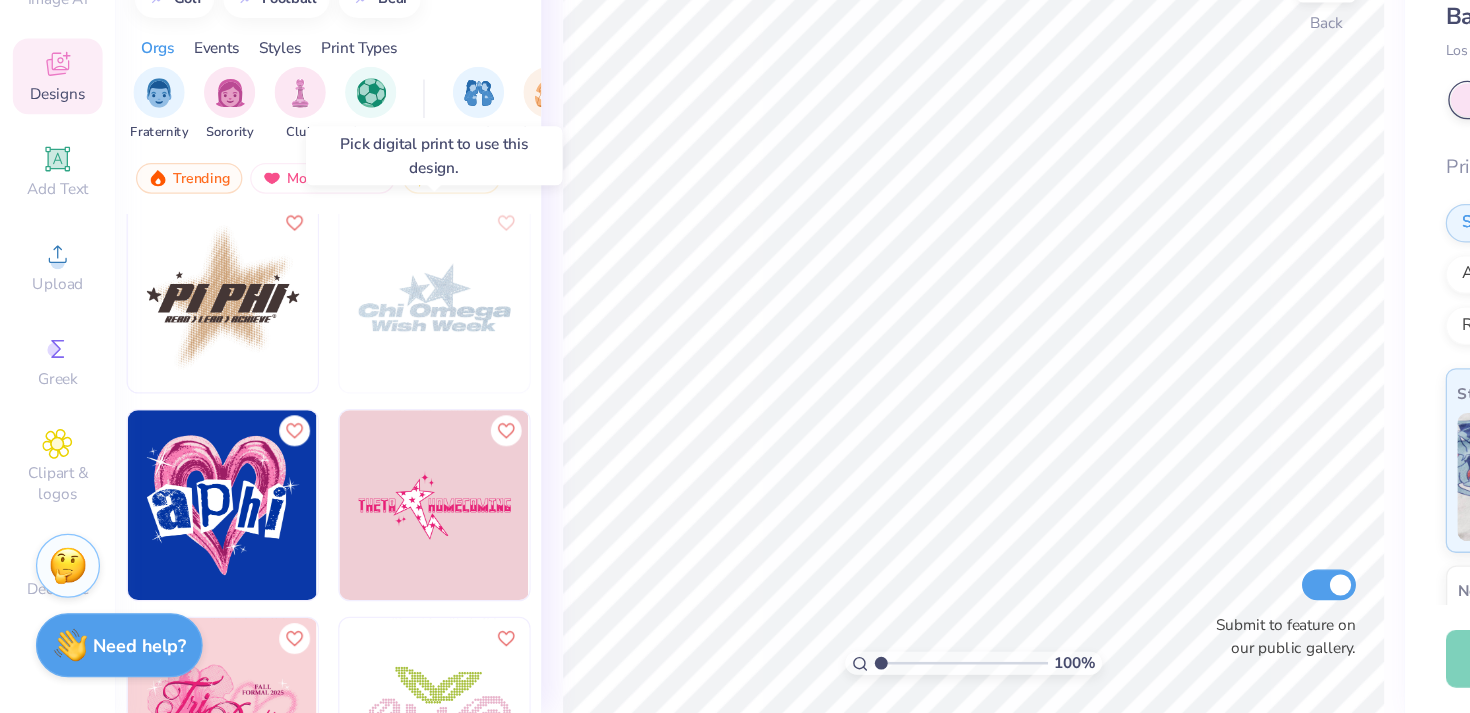 click at bounding box center [339, 389] 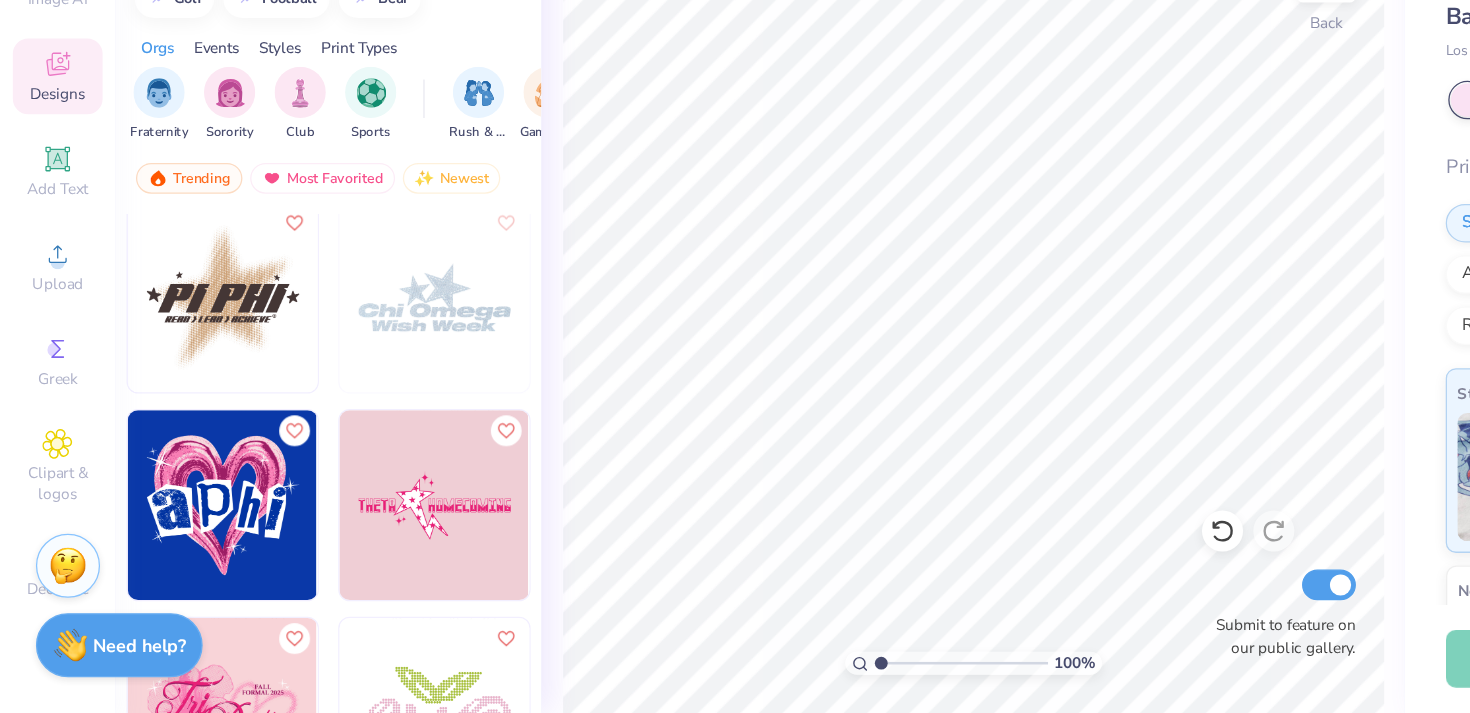 click at bounding box center (339, 389) 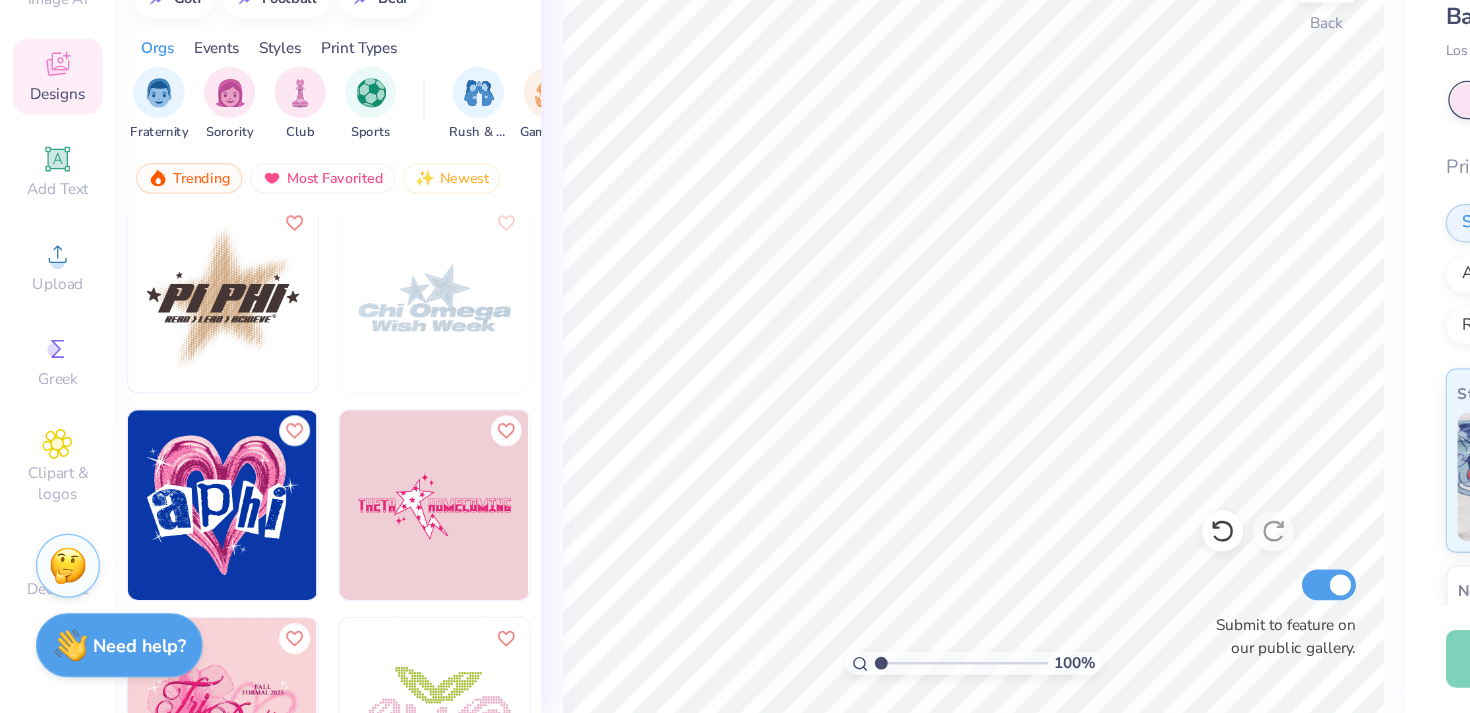 click at bounding box center [339, 389] 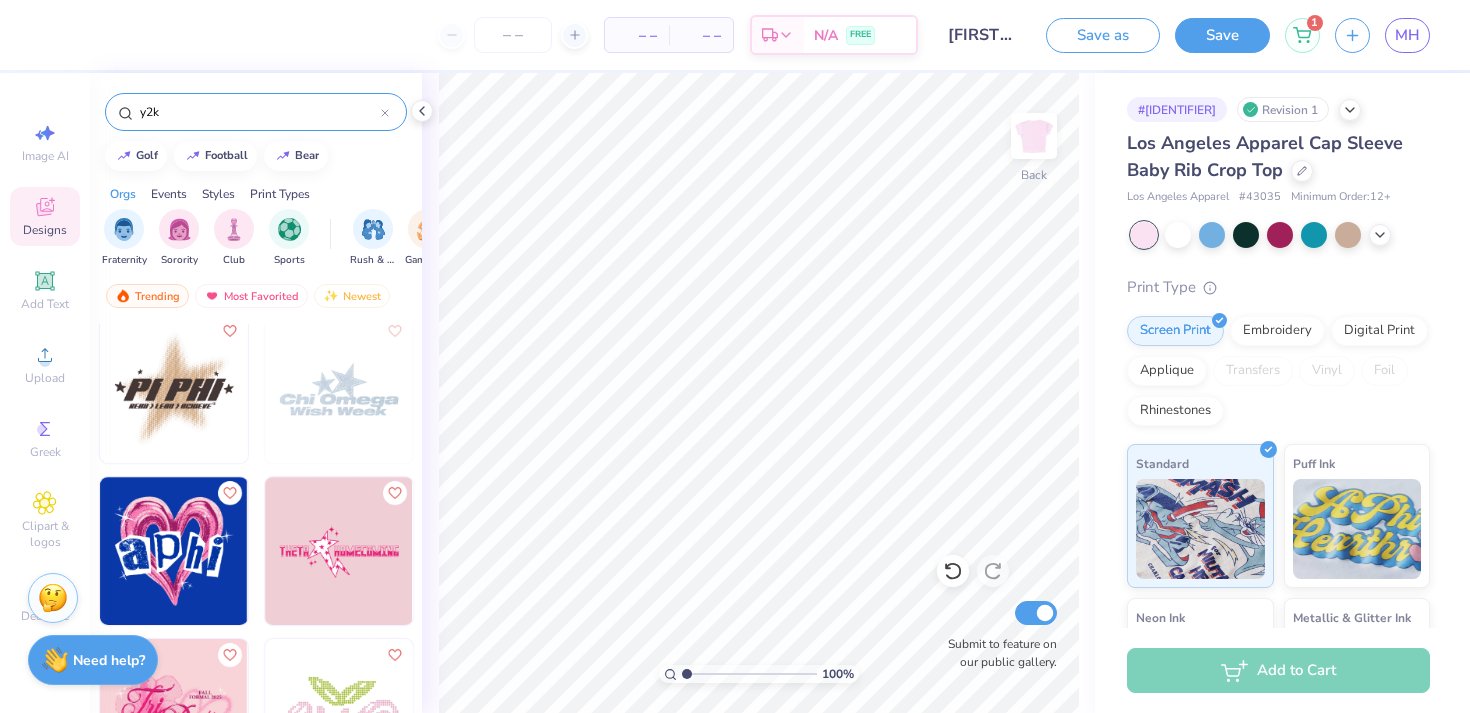click at bounding box center [339, 389] 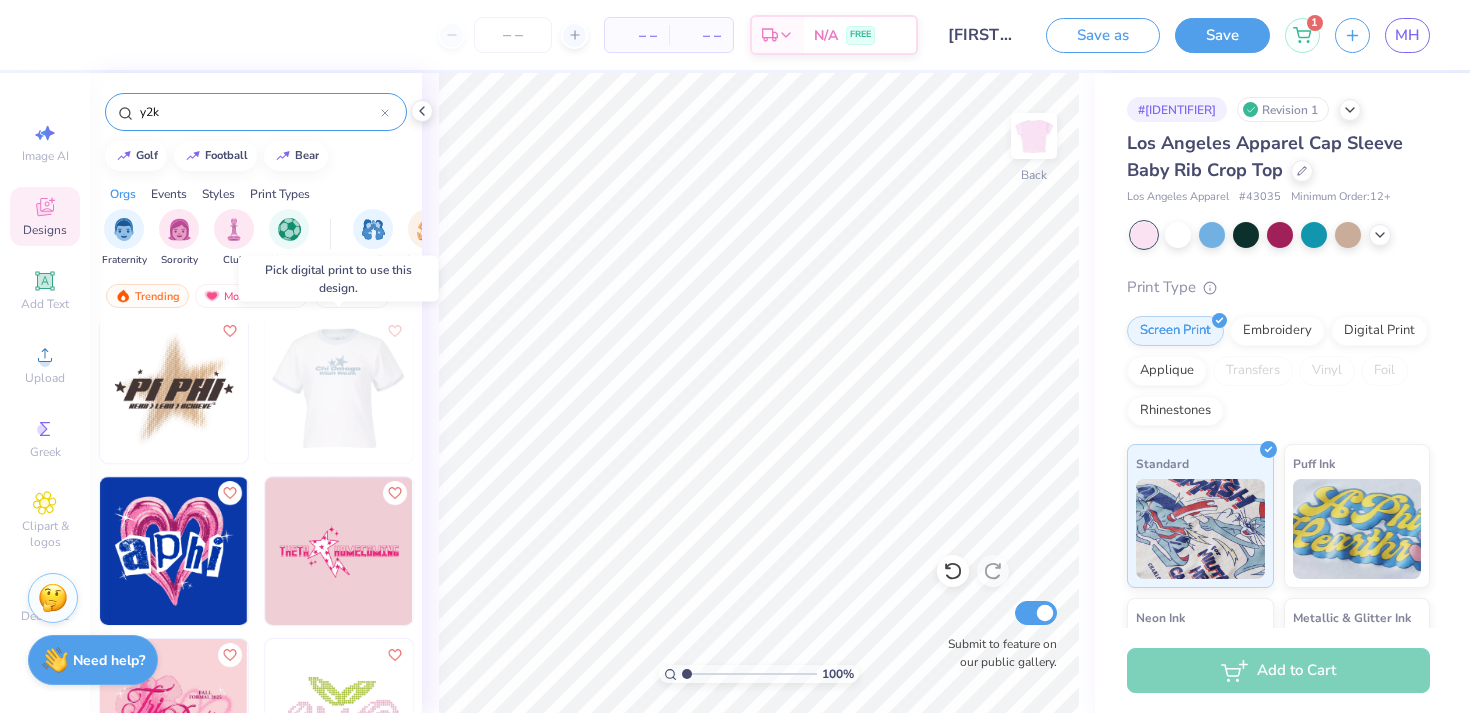 click at bounding box center (338, 389) 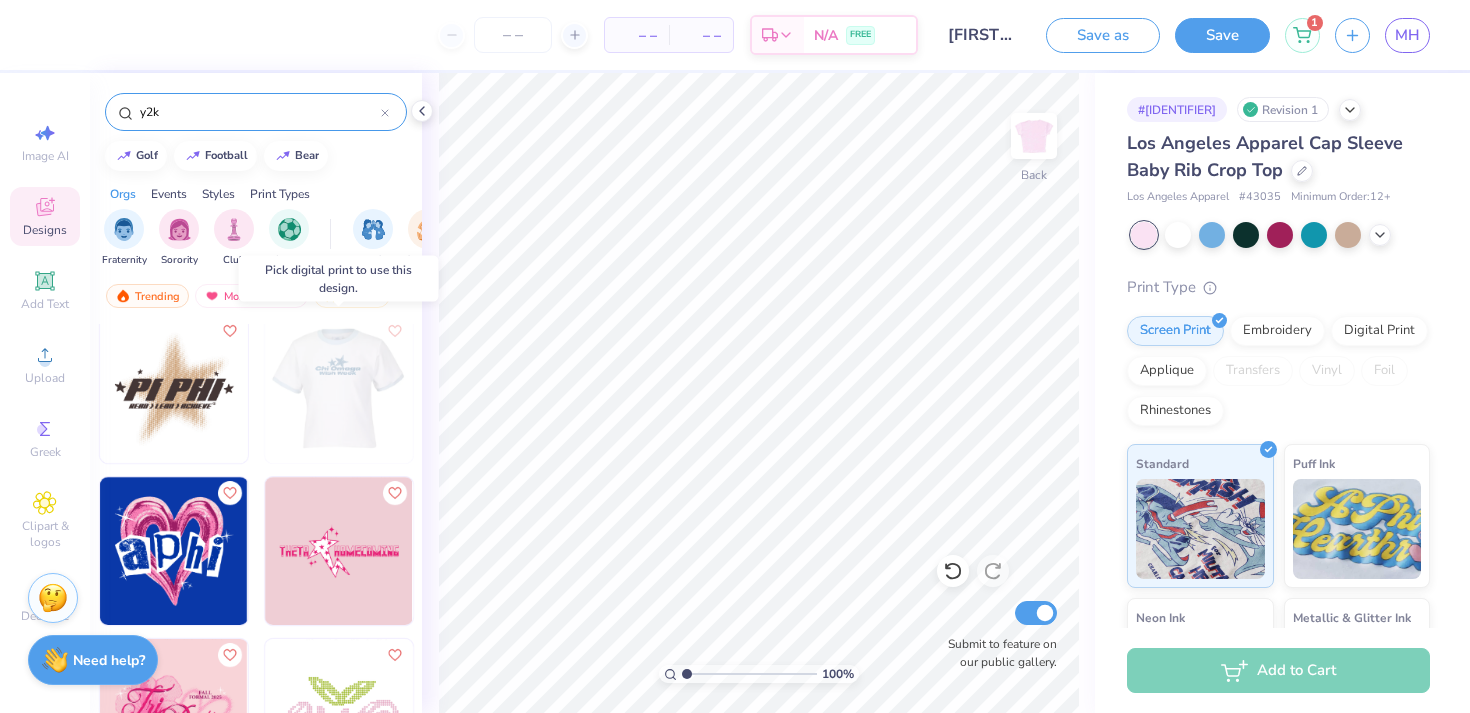 click at bounding box center (338, 389) 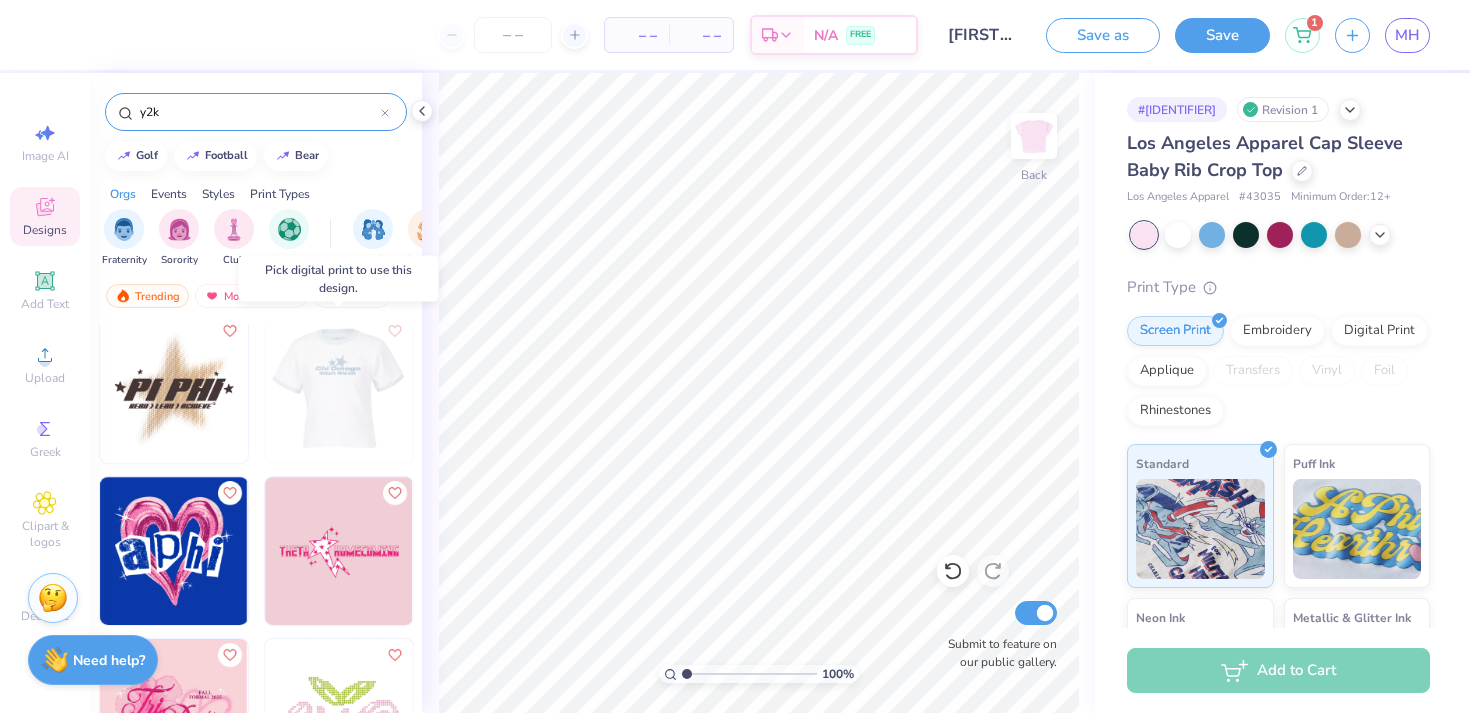 click at bounding box center (338, 389) 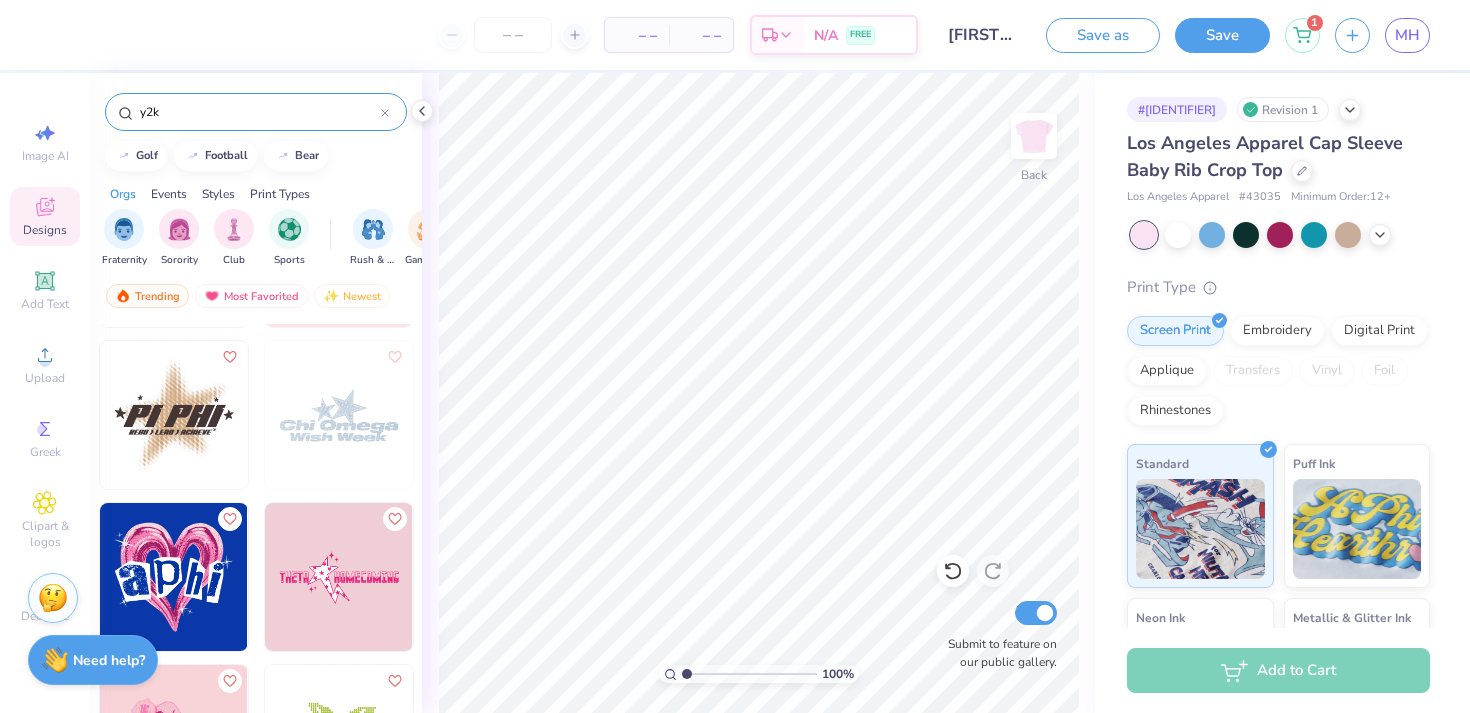 scroll, scrollTop: 17315, scrollLeft: 0, axis: vertical 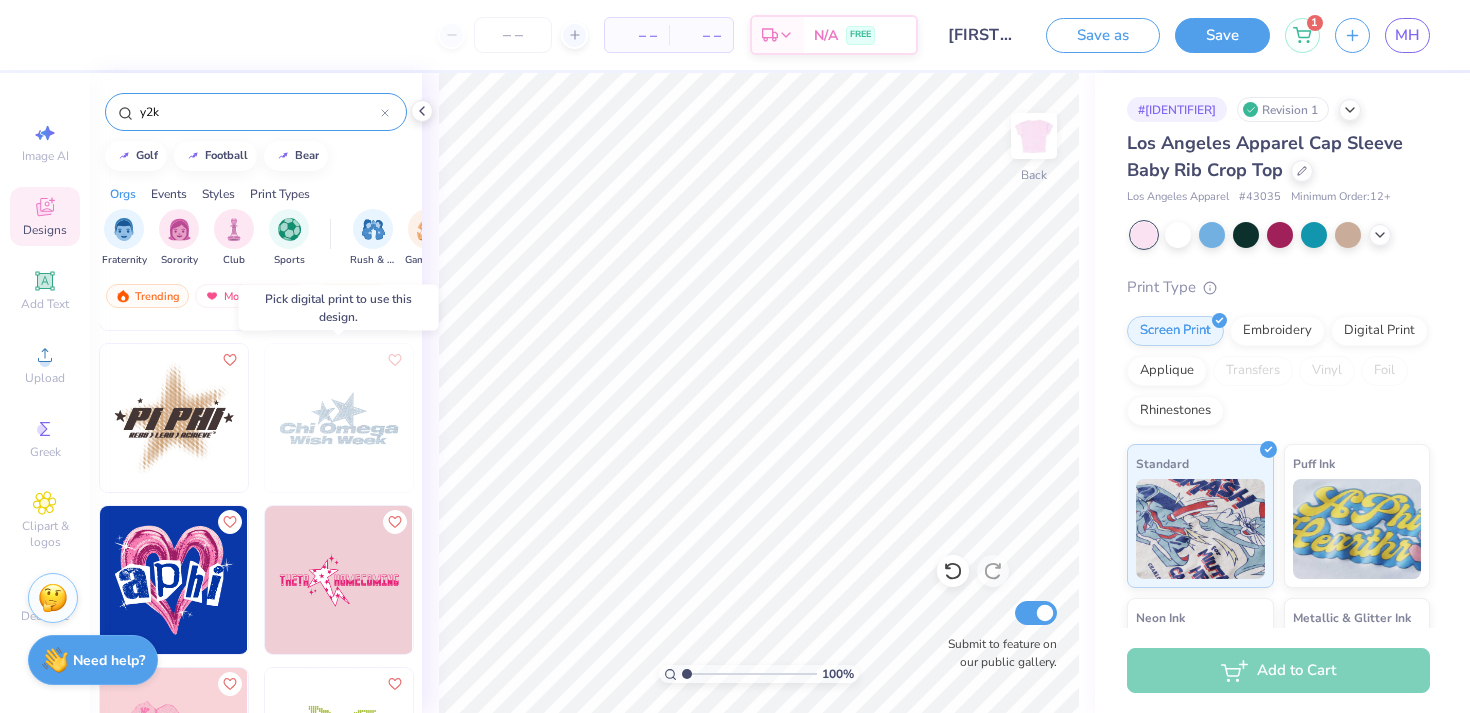 click at bounding box center [339, 418] 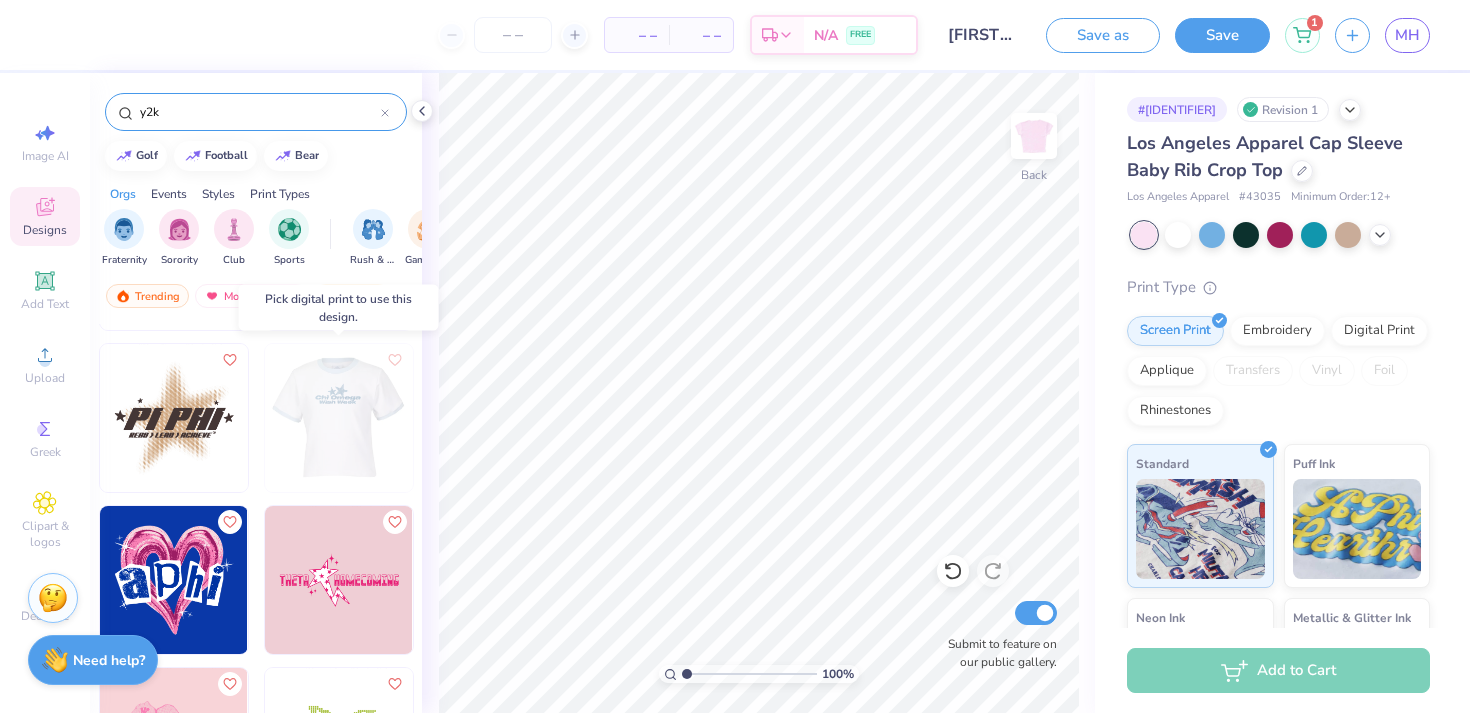 click at bounding box center (338, 418) 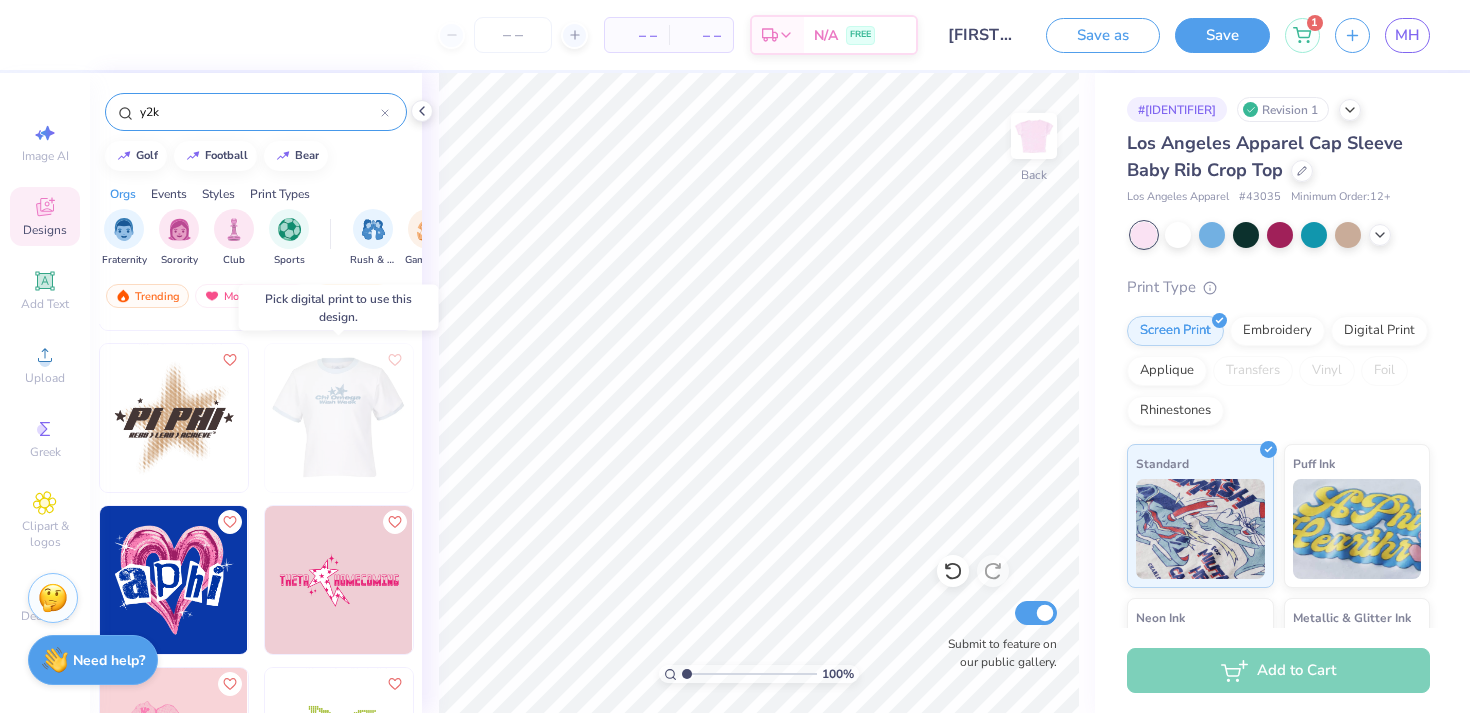 click at bounding box center [338, 418] 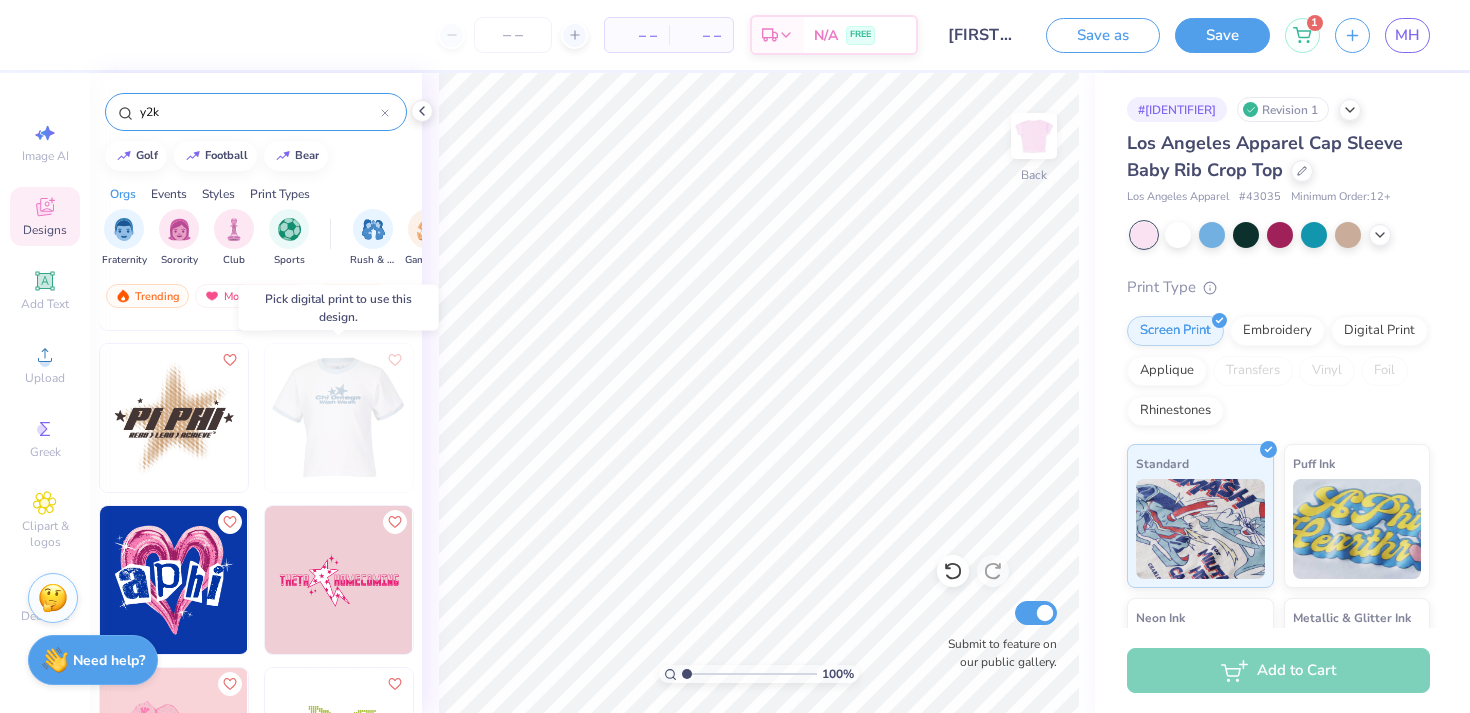 click at bounding box center (338, 418) 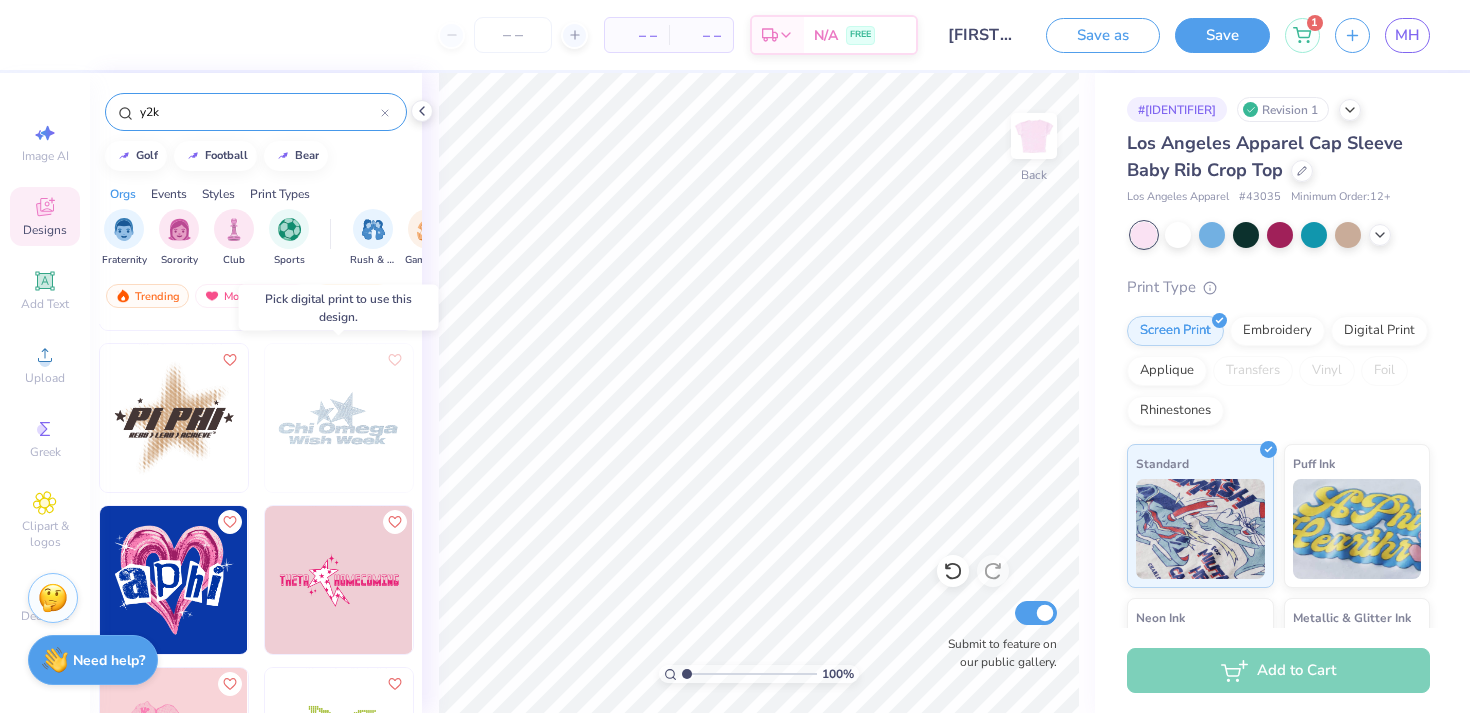 click at bounding box center (190, 418) 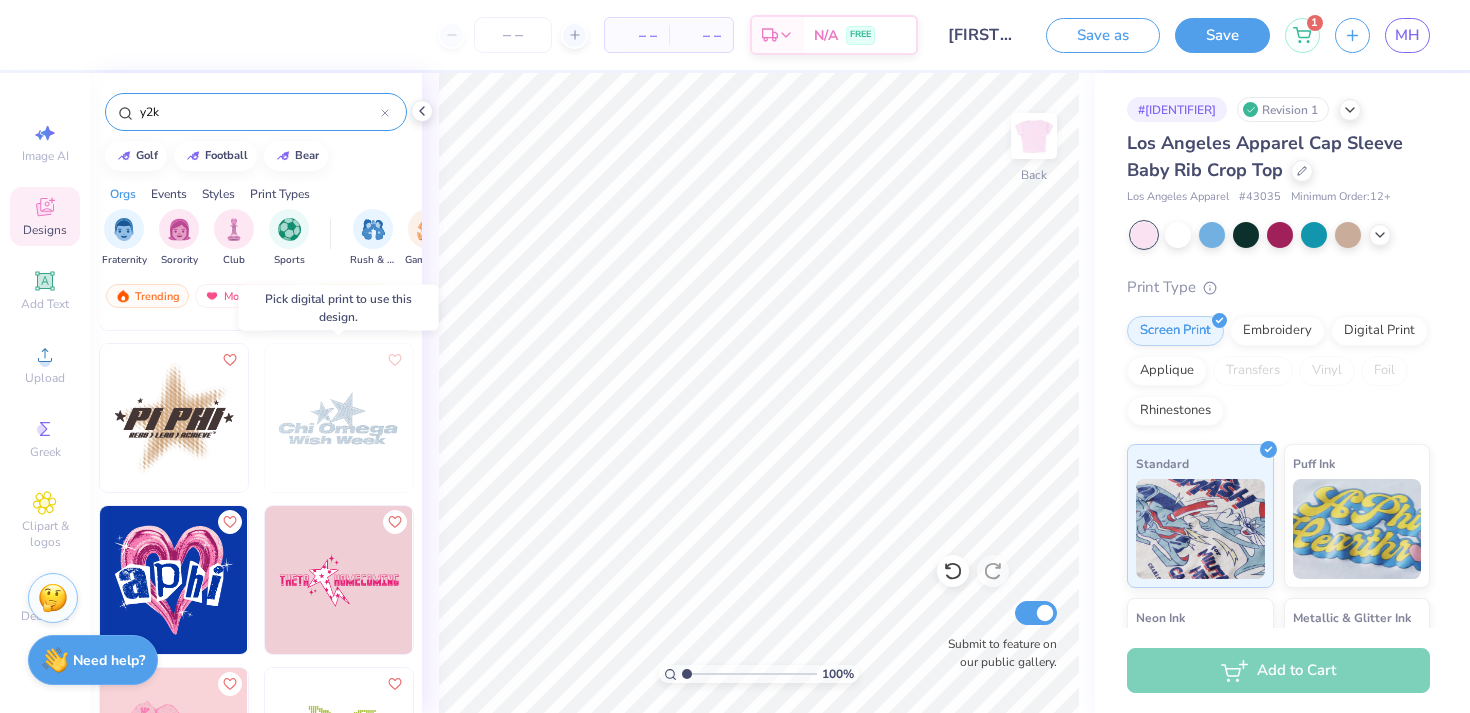 click at bounding box center (190, 418) 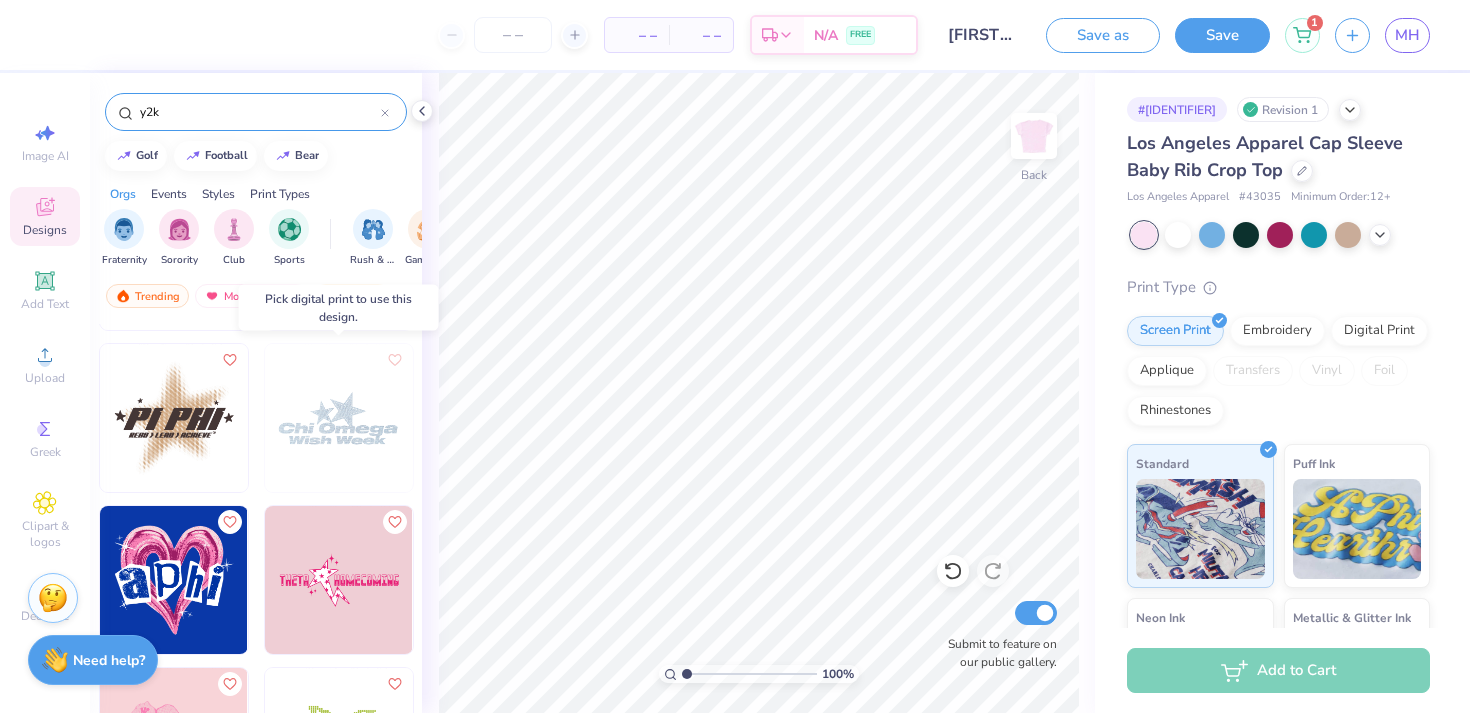 click at bounding box center (338, 418) 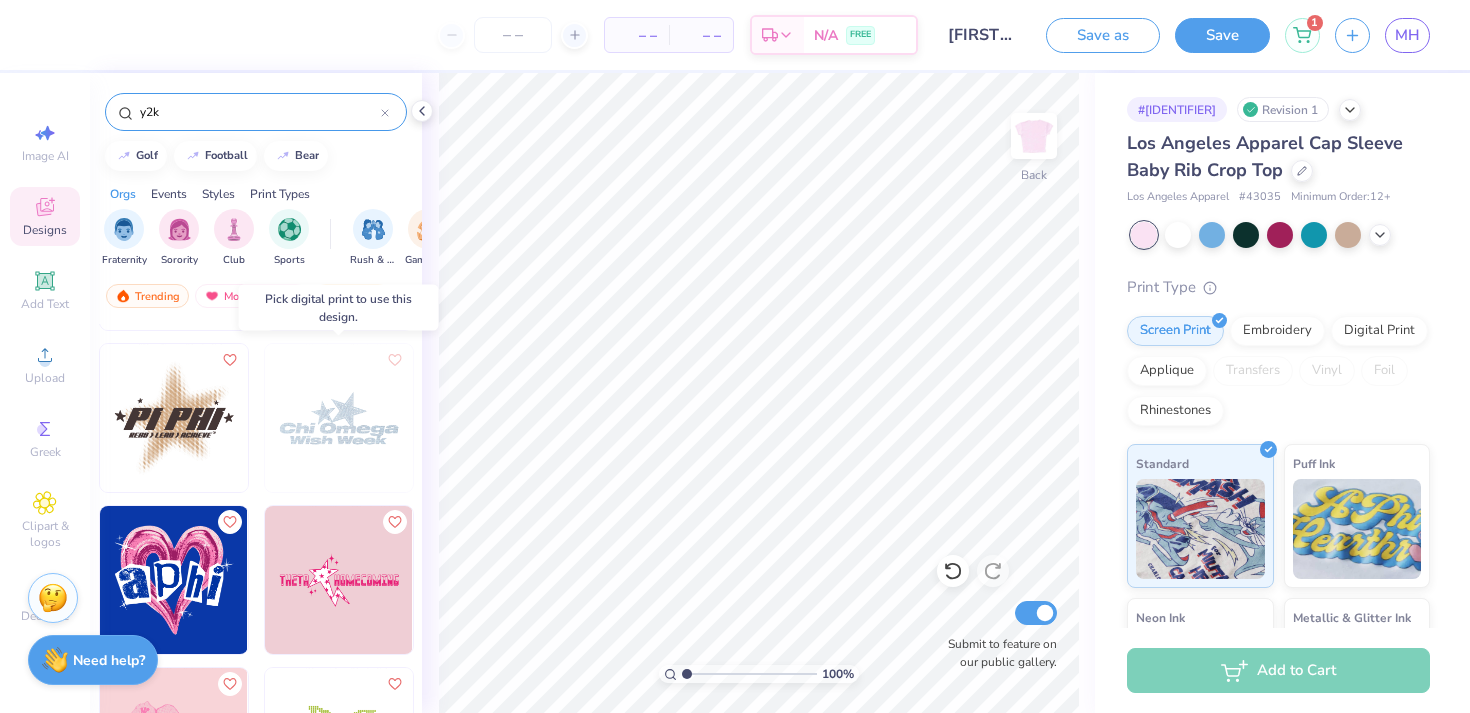 click at bounding box center (487, 418) 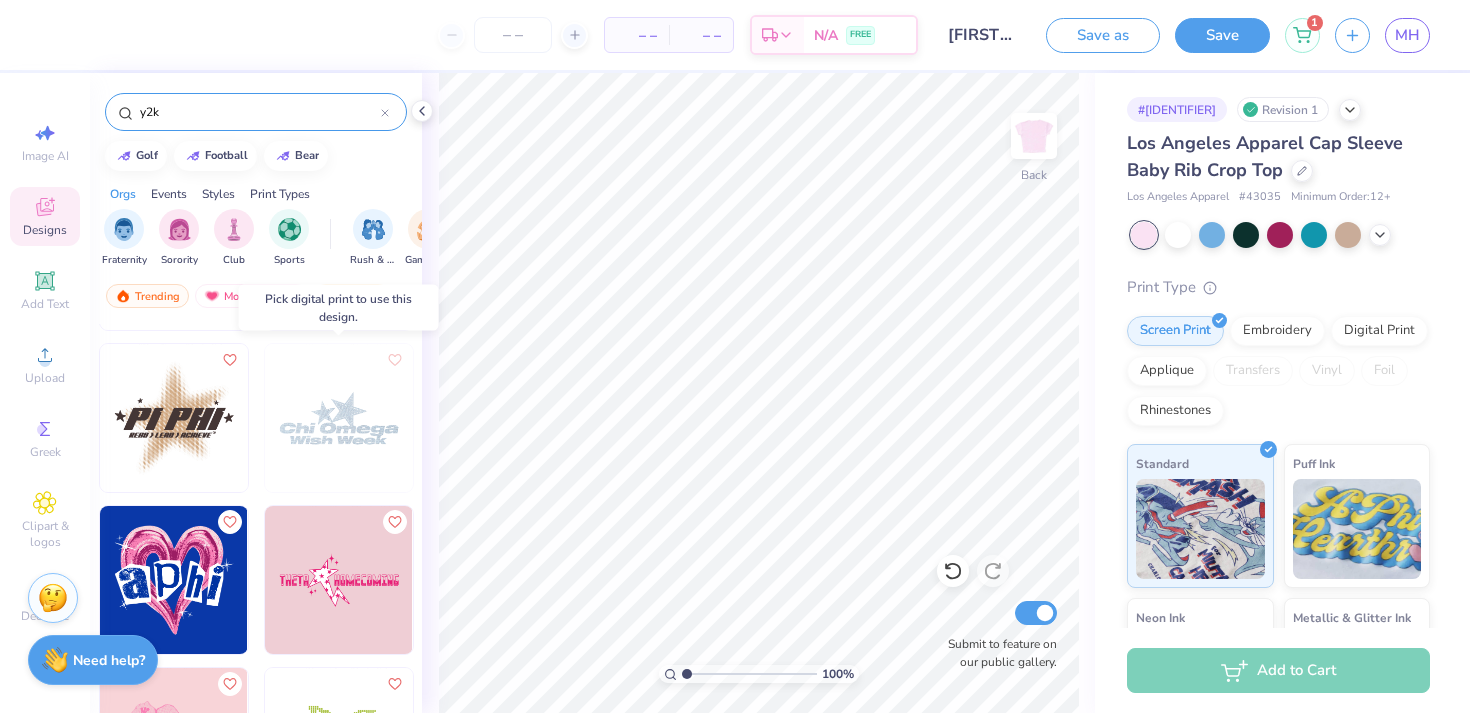click at bounding box center [339, 418] 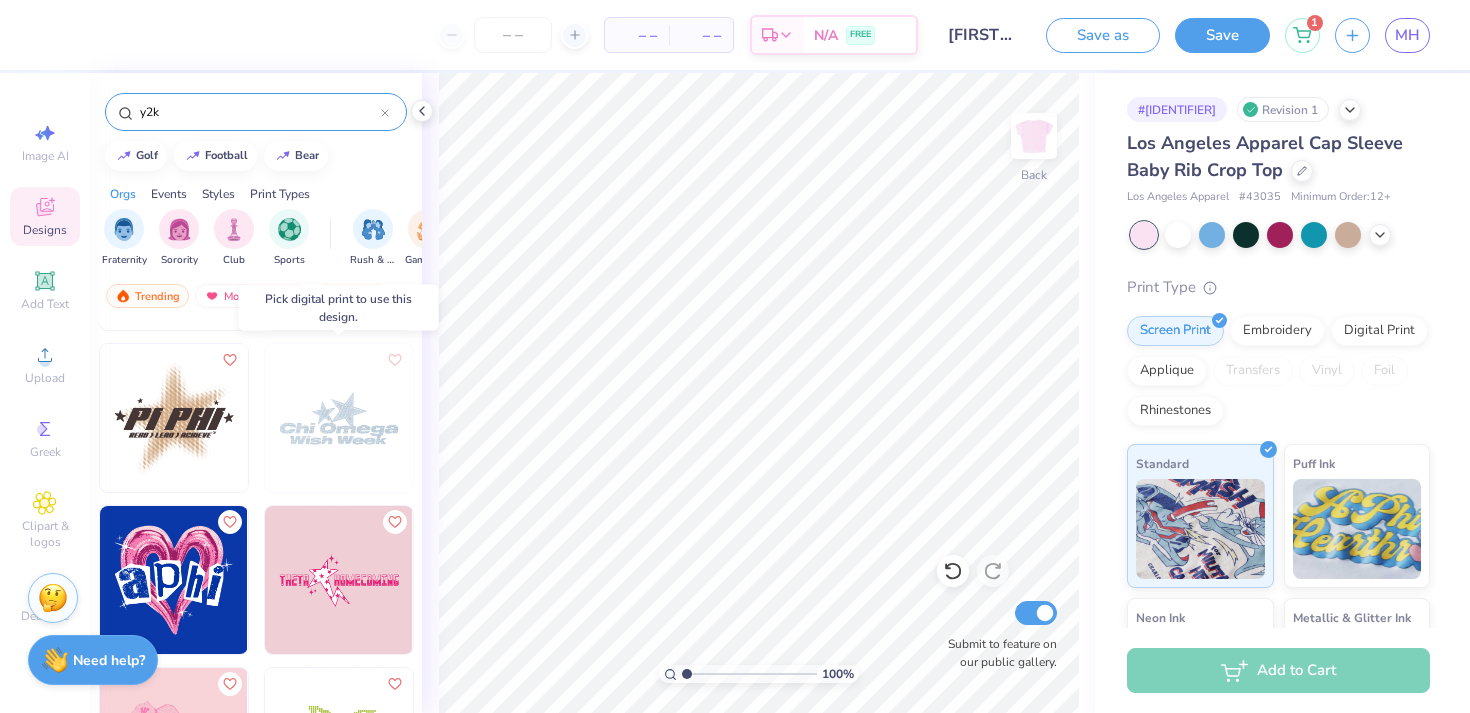 click at bounding box center (339, 418) 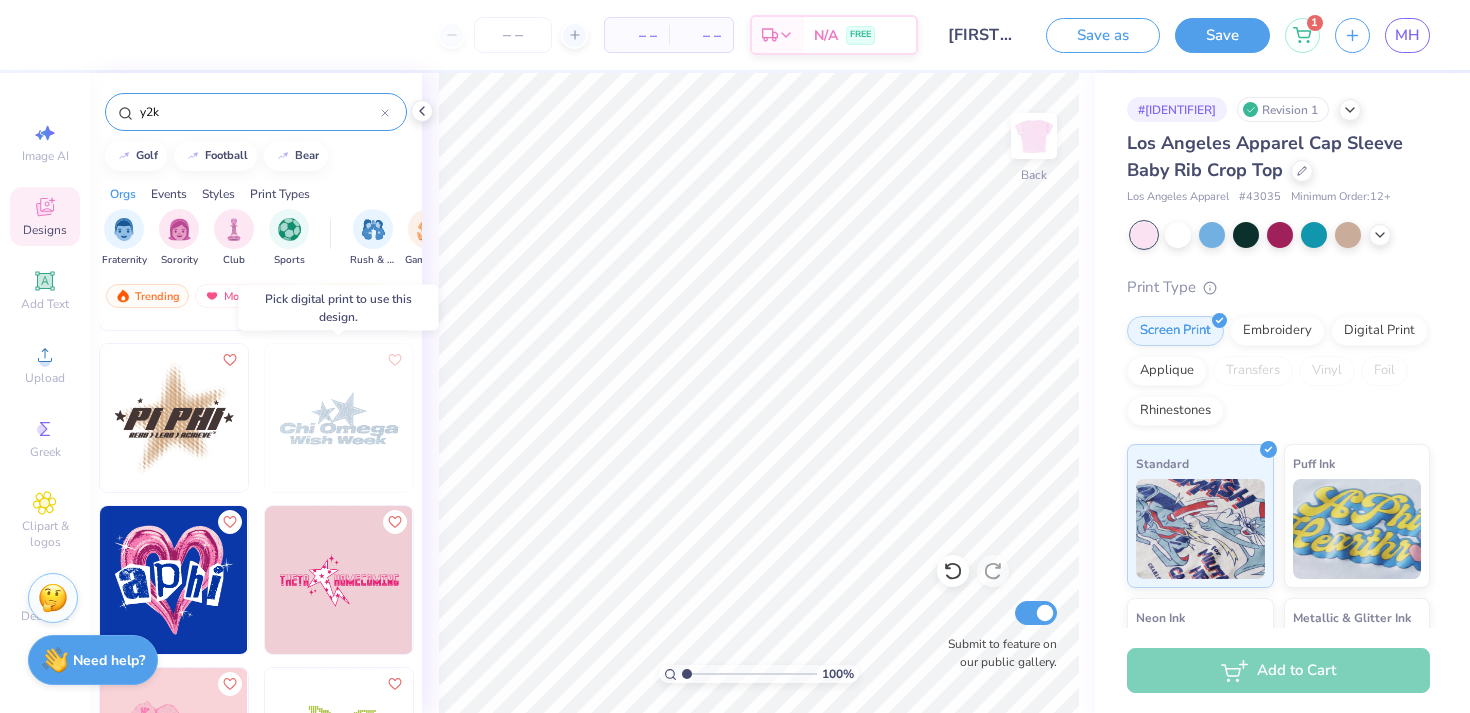 click at bounding box center [339, 418] 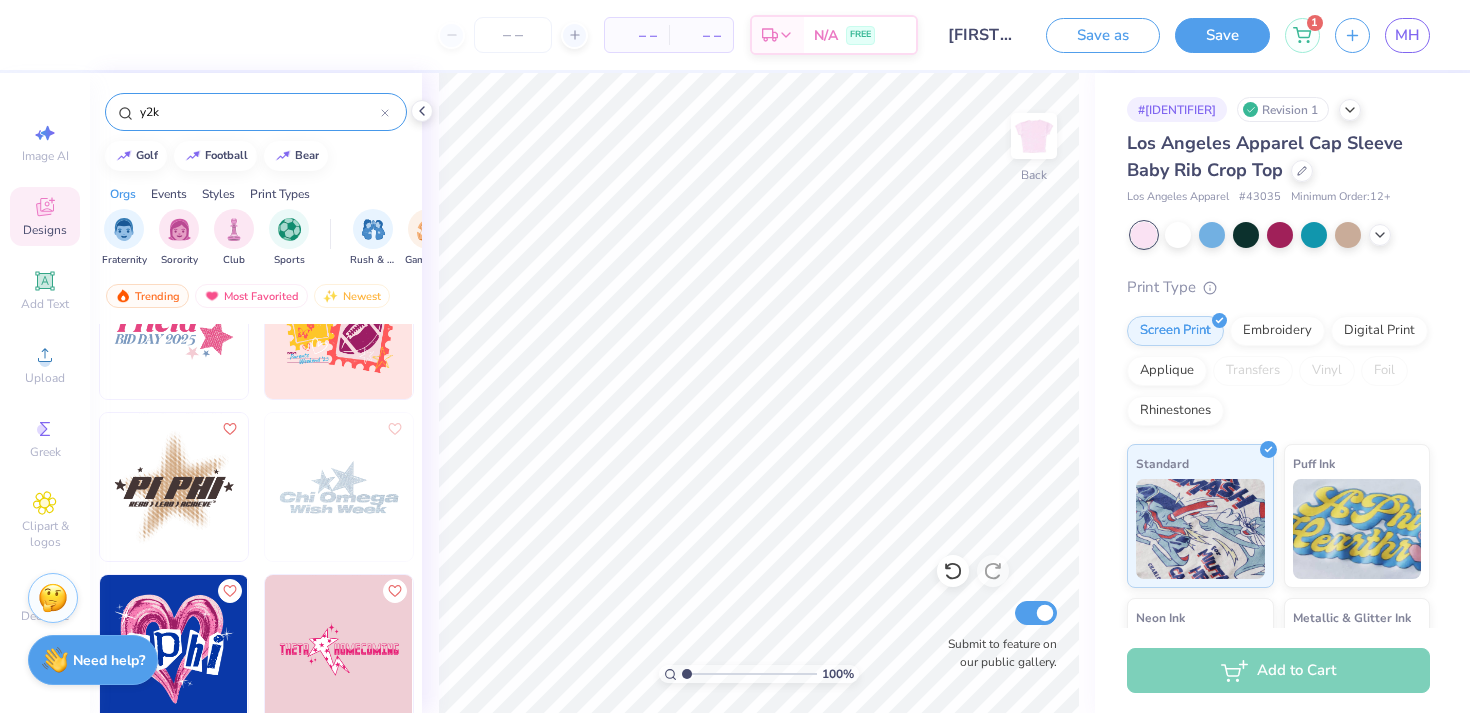 scroll, scrollTop: 17252, scrollLeft: 0, axis: vertical 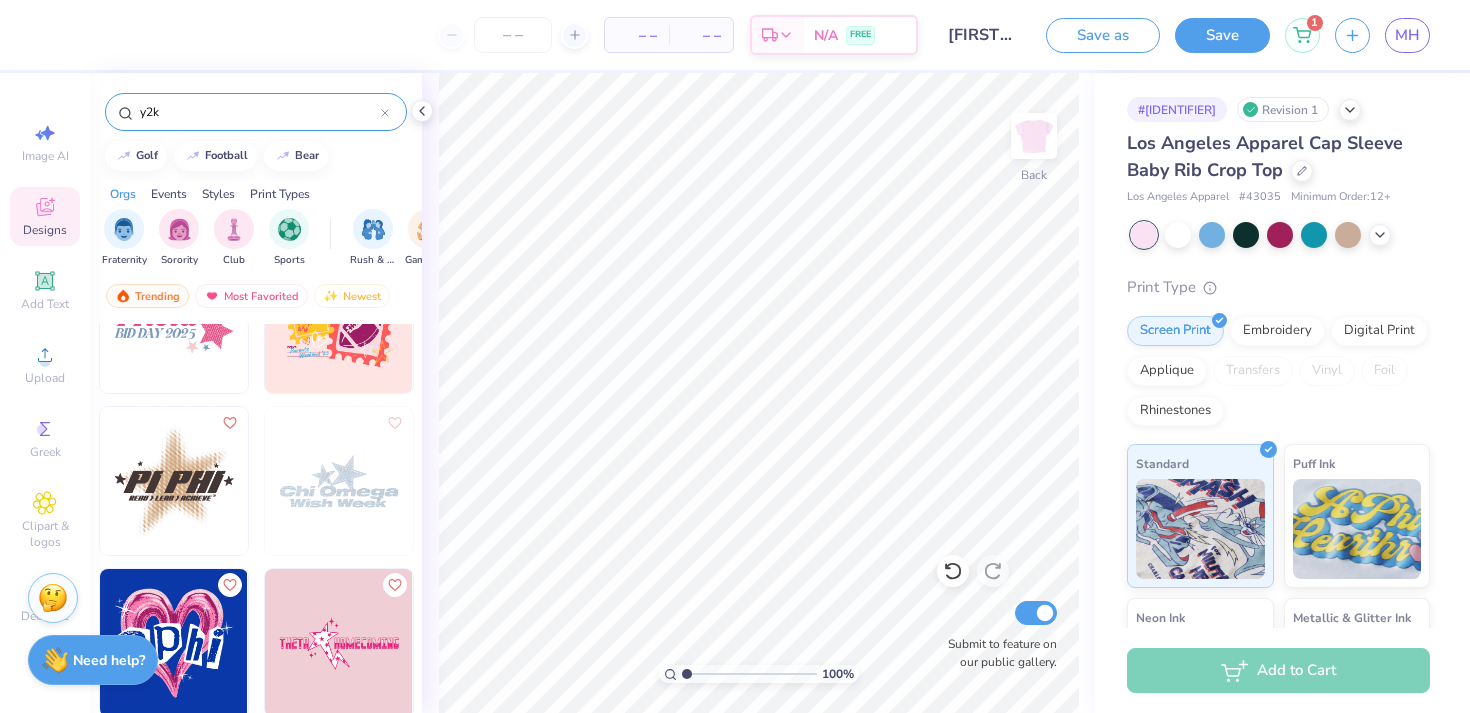 click at bounding box center (339, 481) 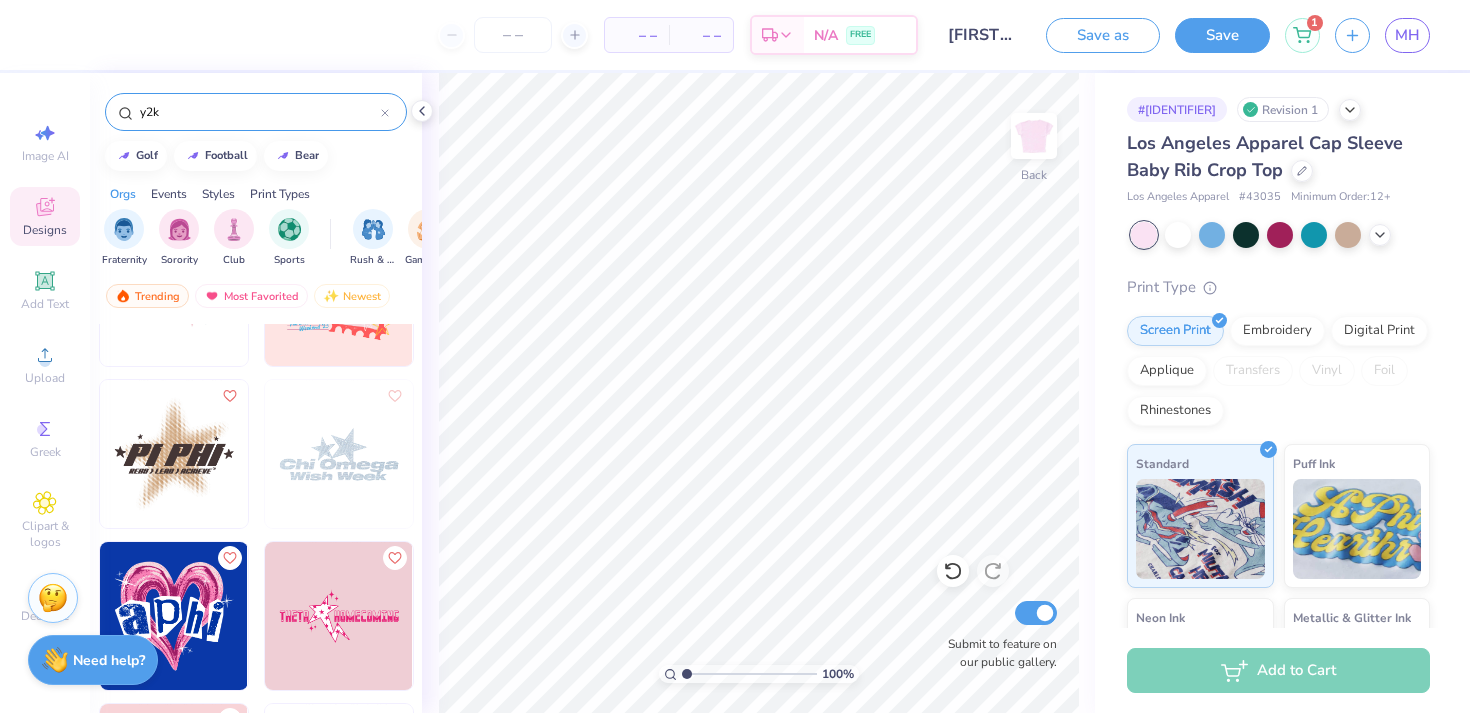 scroll, scrollTop: 17276, scrollLeft: 0, axis: vertical 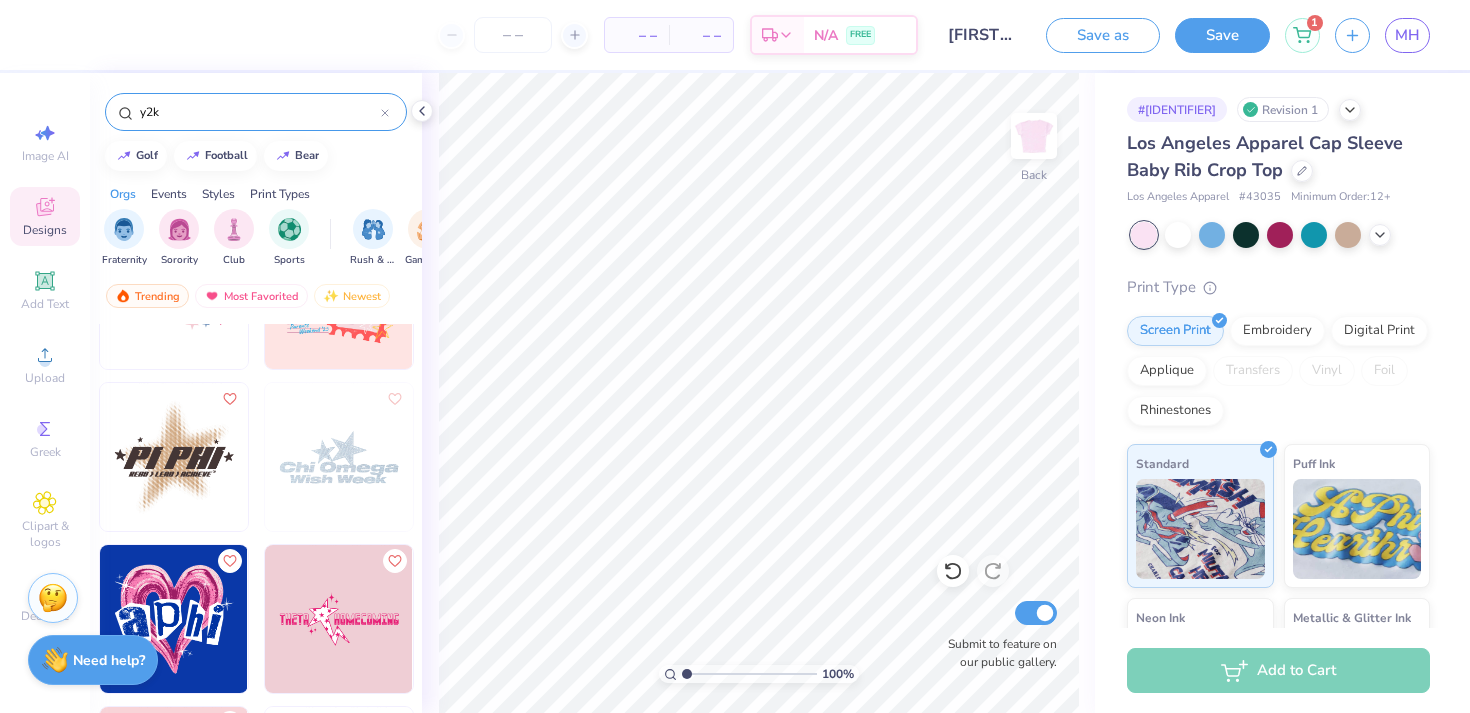 click at bounding box center [339, 457] 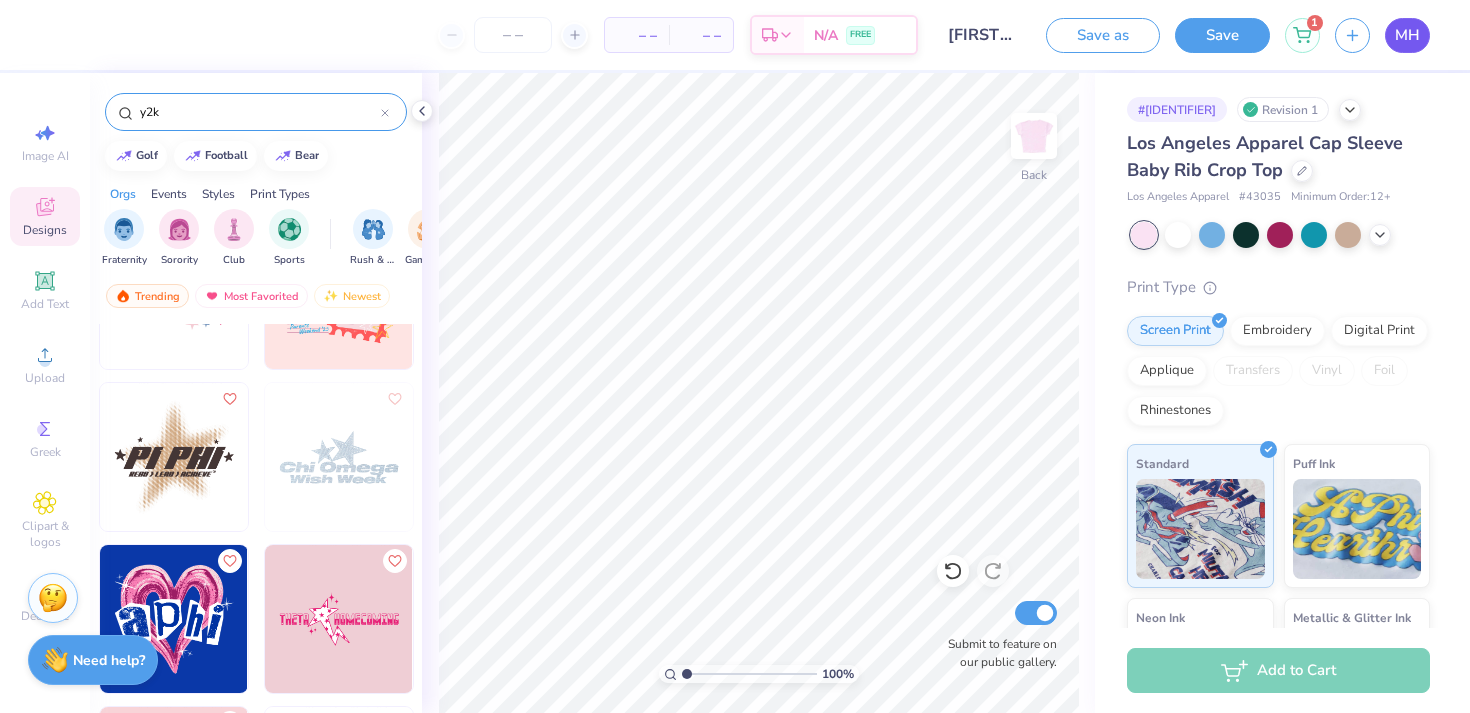 click on "MH" at bounding box center [1407, 35] 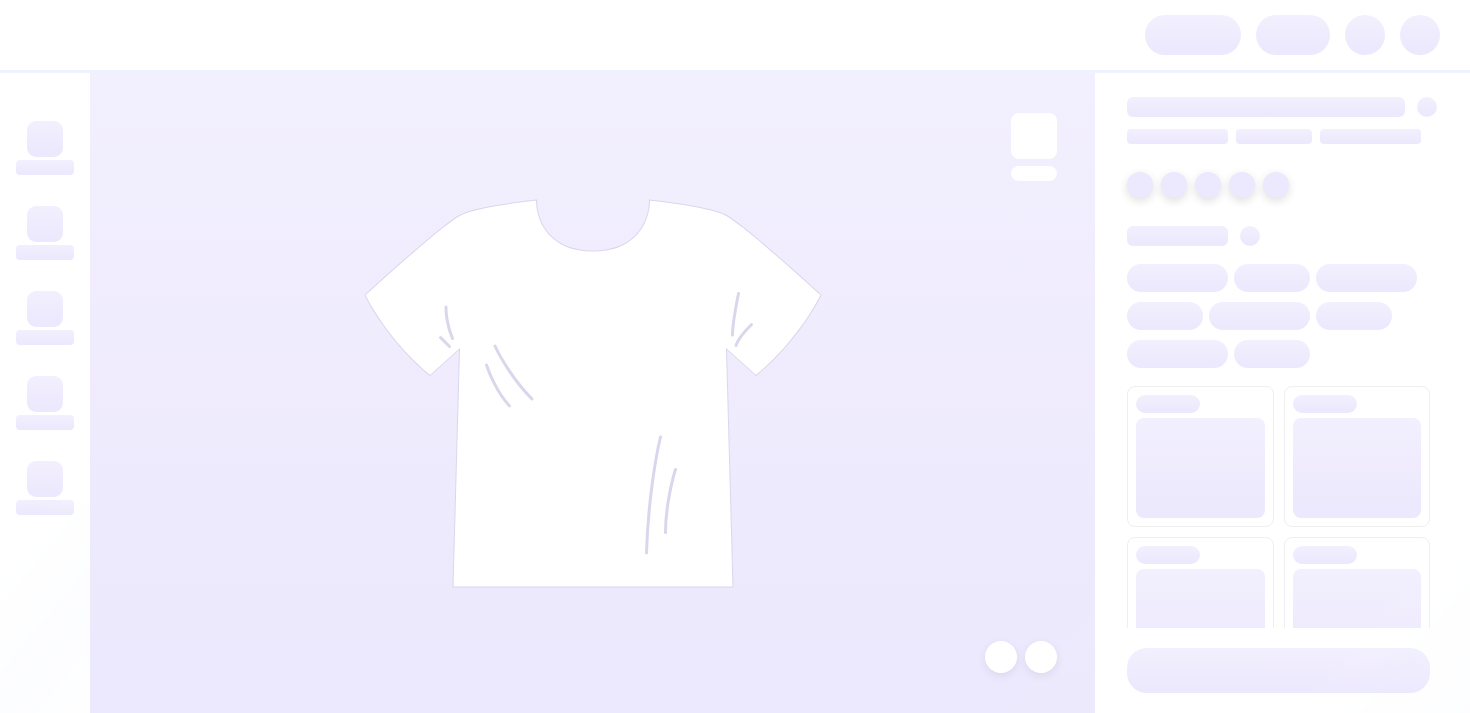 scroll, scrollTop: 0, scrollLeft: 0, axis: both 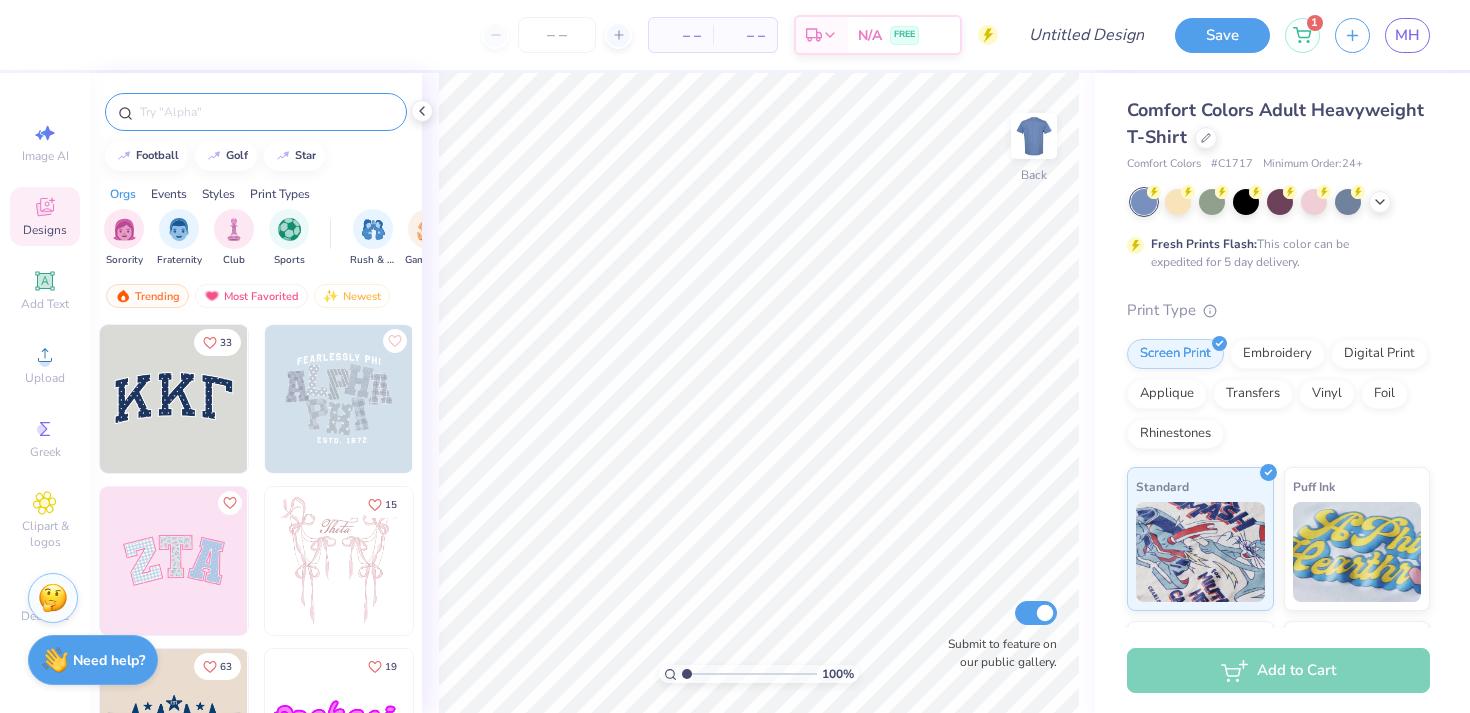 click at bounding box center (266, 112) 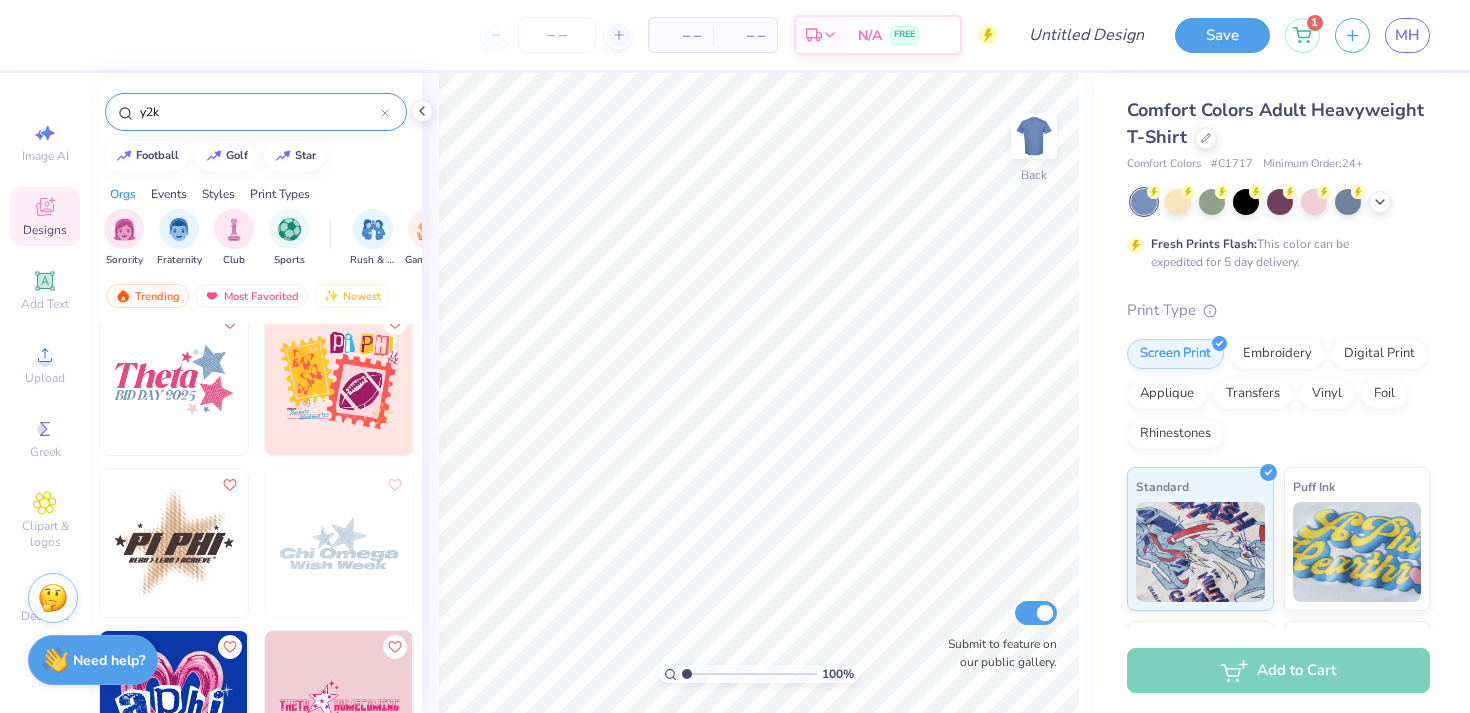 scroll, scrollTop: 17257, scrollLeft: 0, axis: vertical 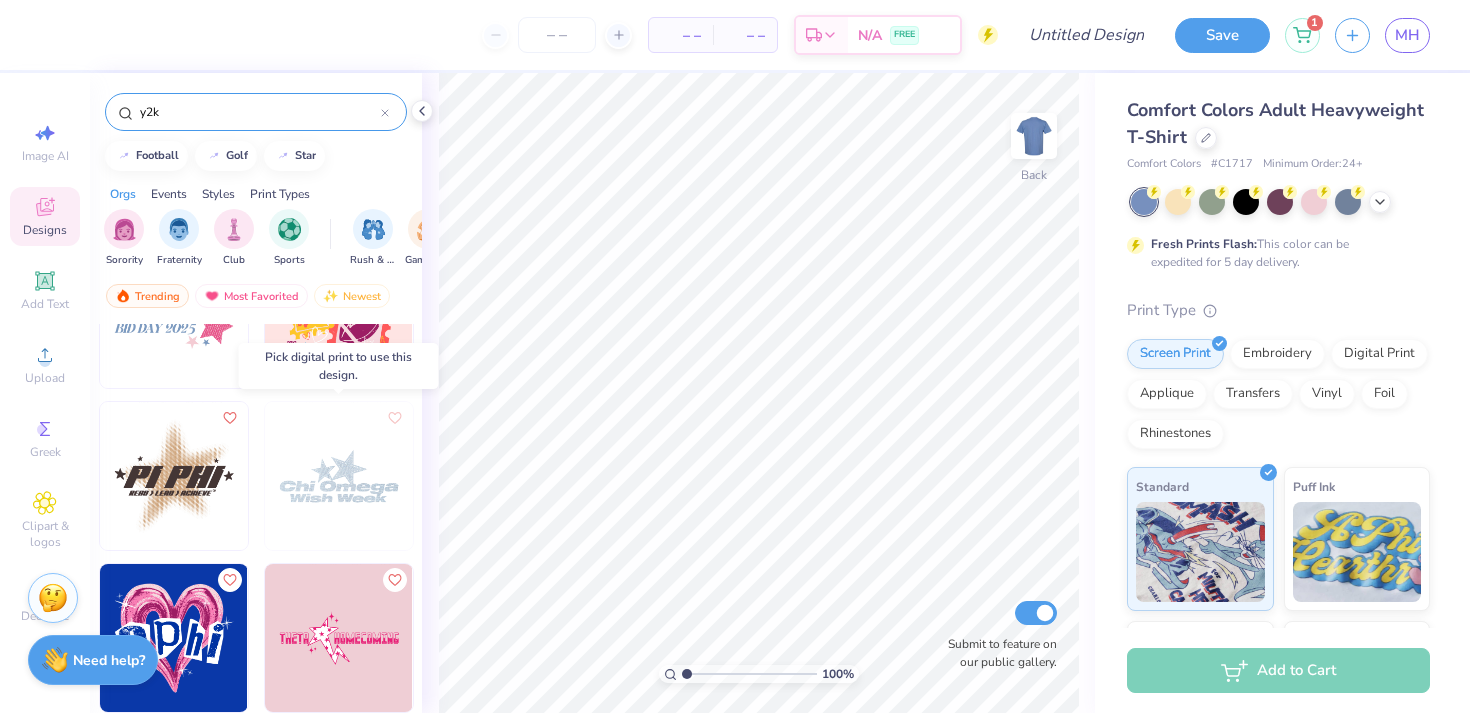 type on "y2k" 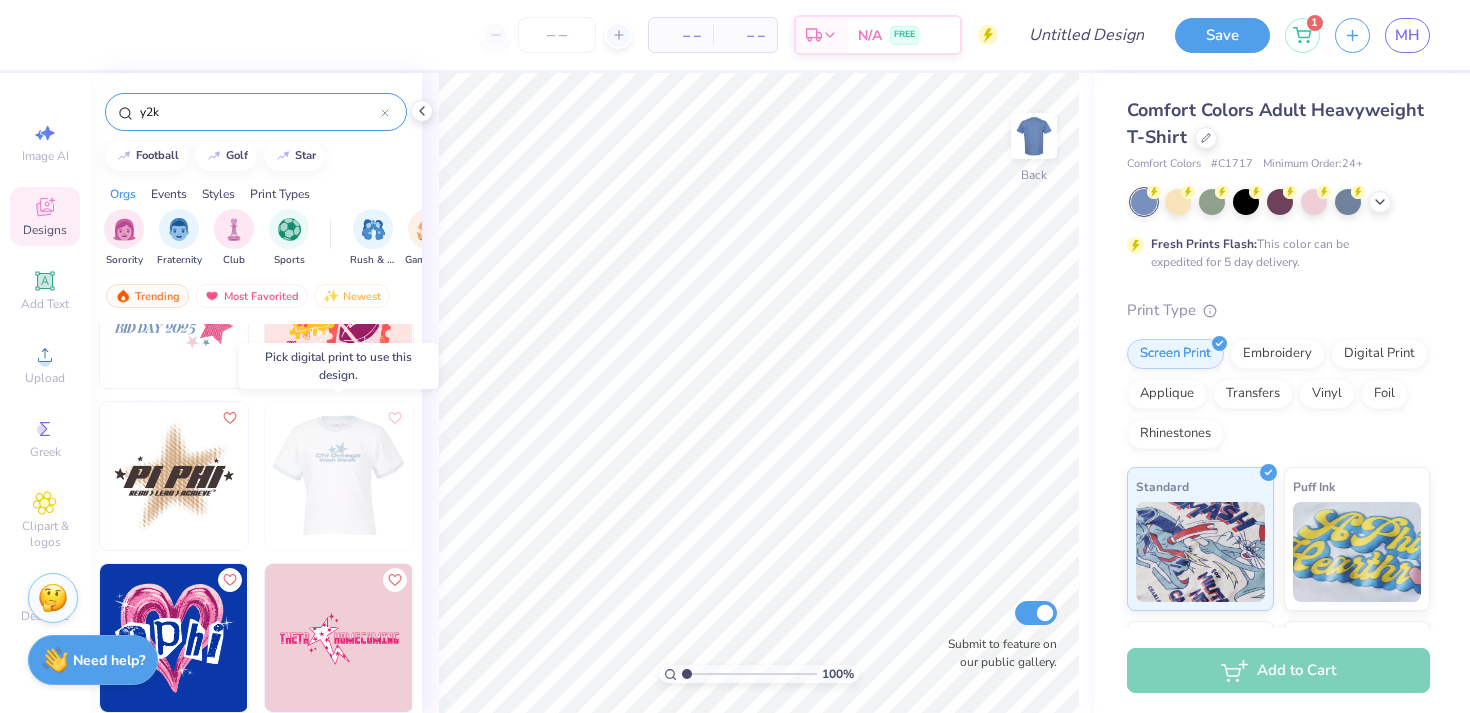 click at bounding box center (191, 476) 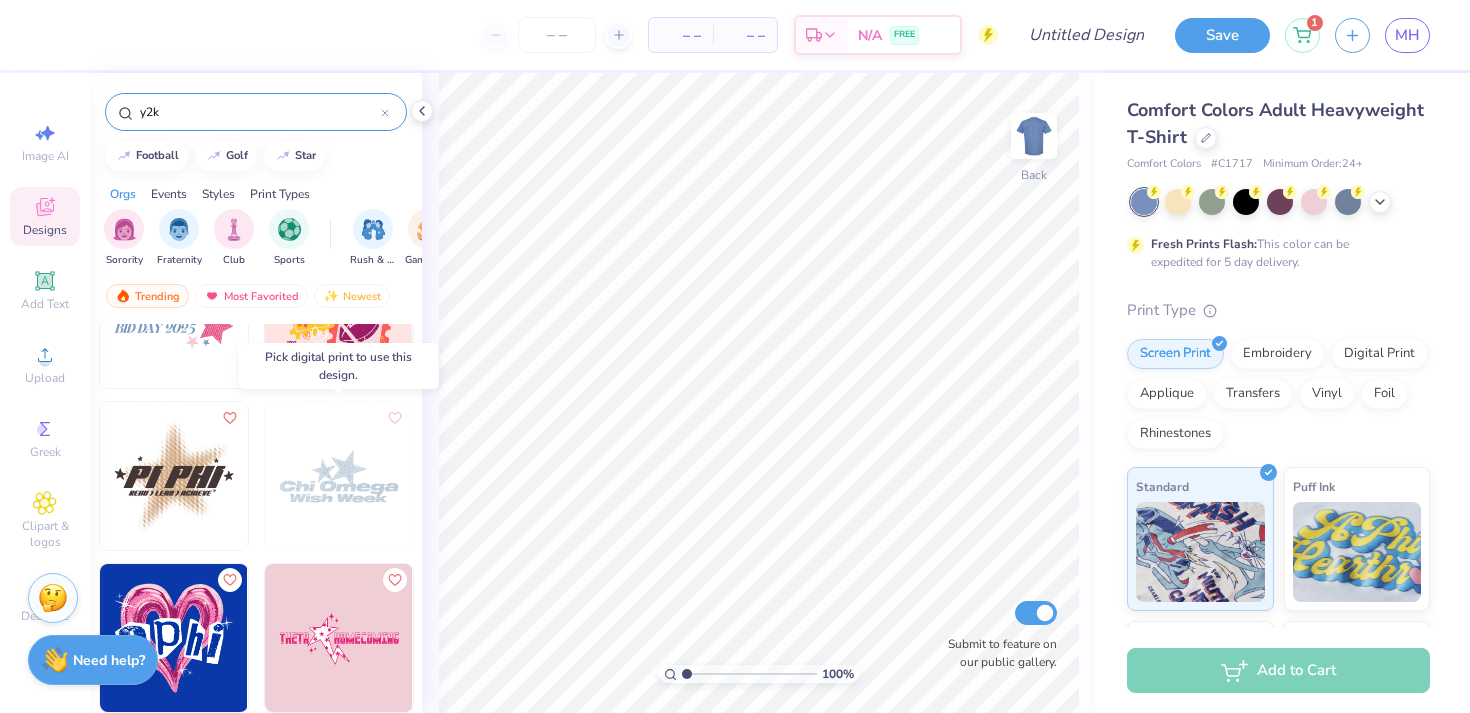 click at bounding box center [339, 476] 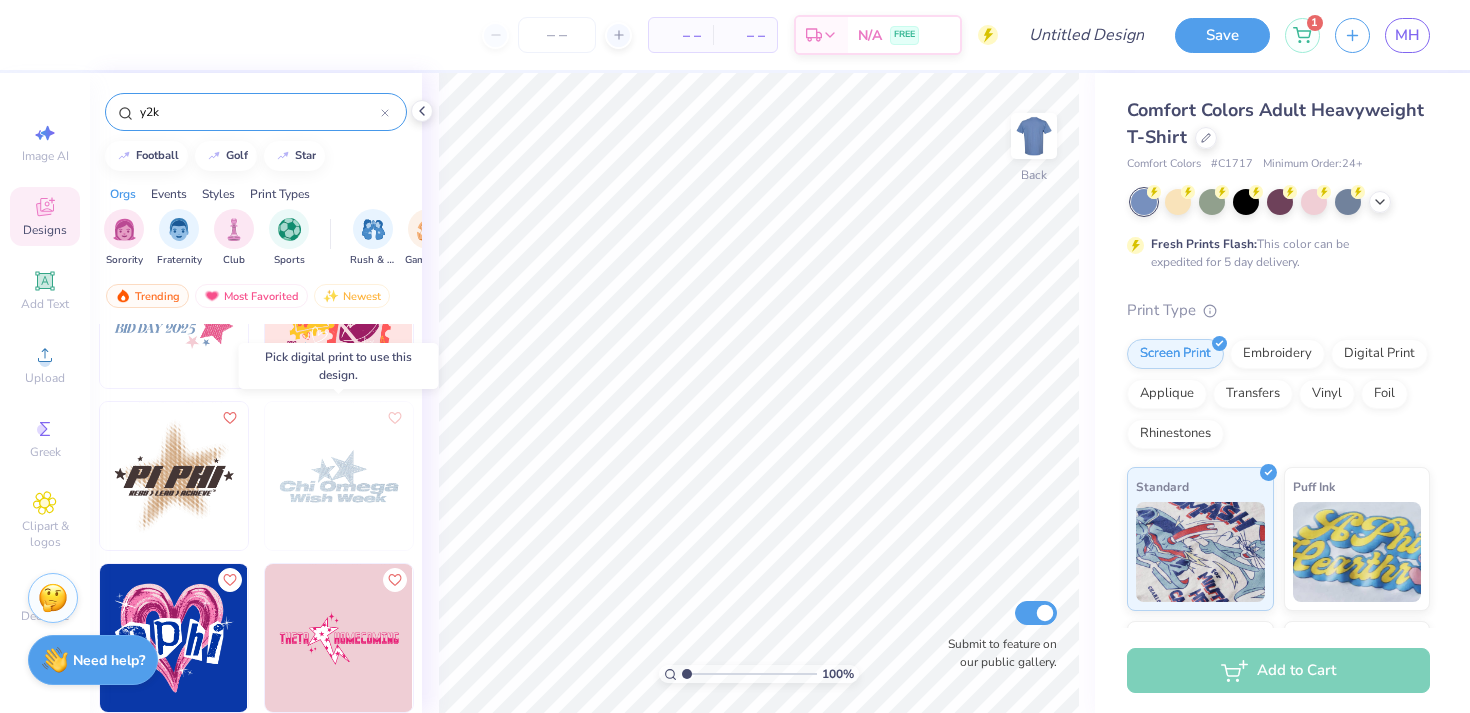 click at bounding box center [339, 476] 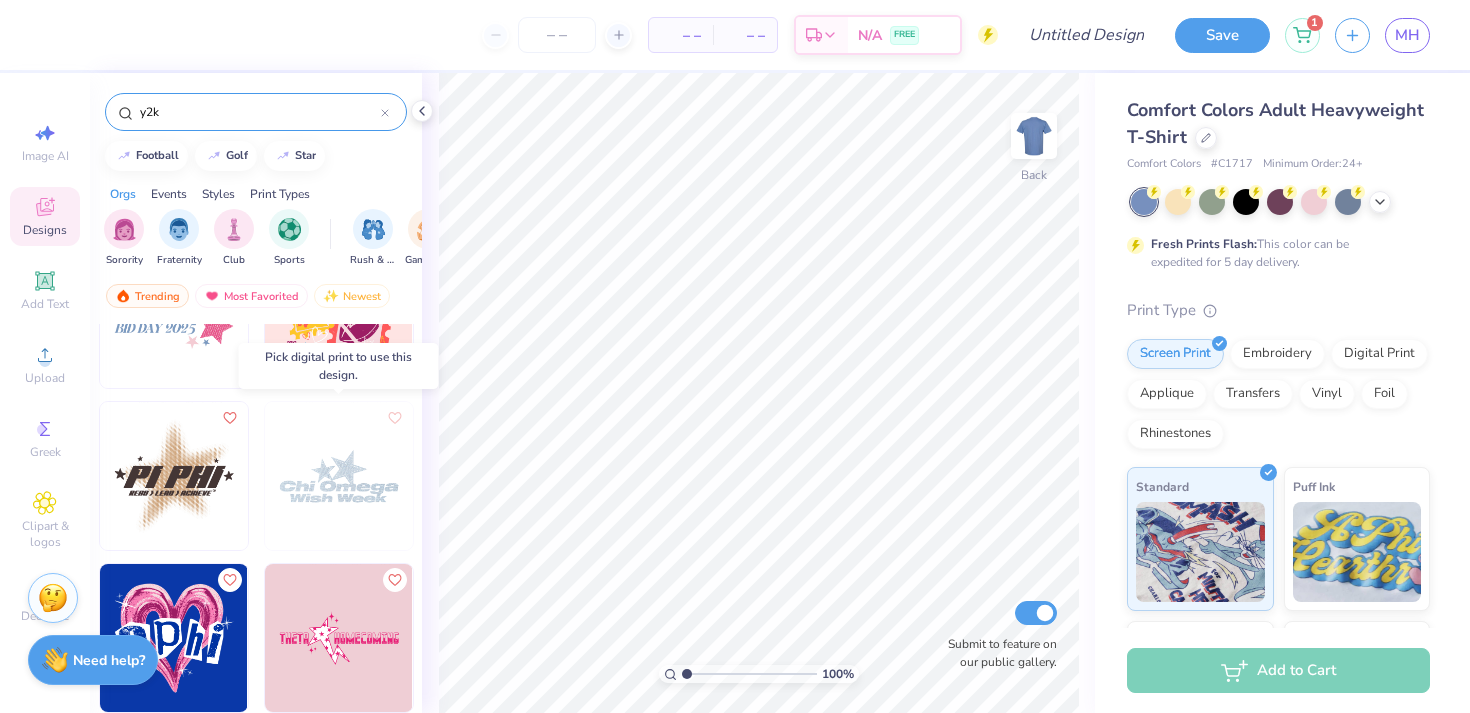 click at bounding box center (339, 476) 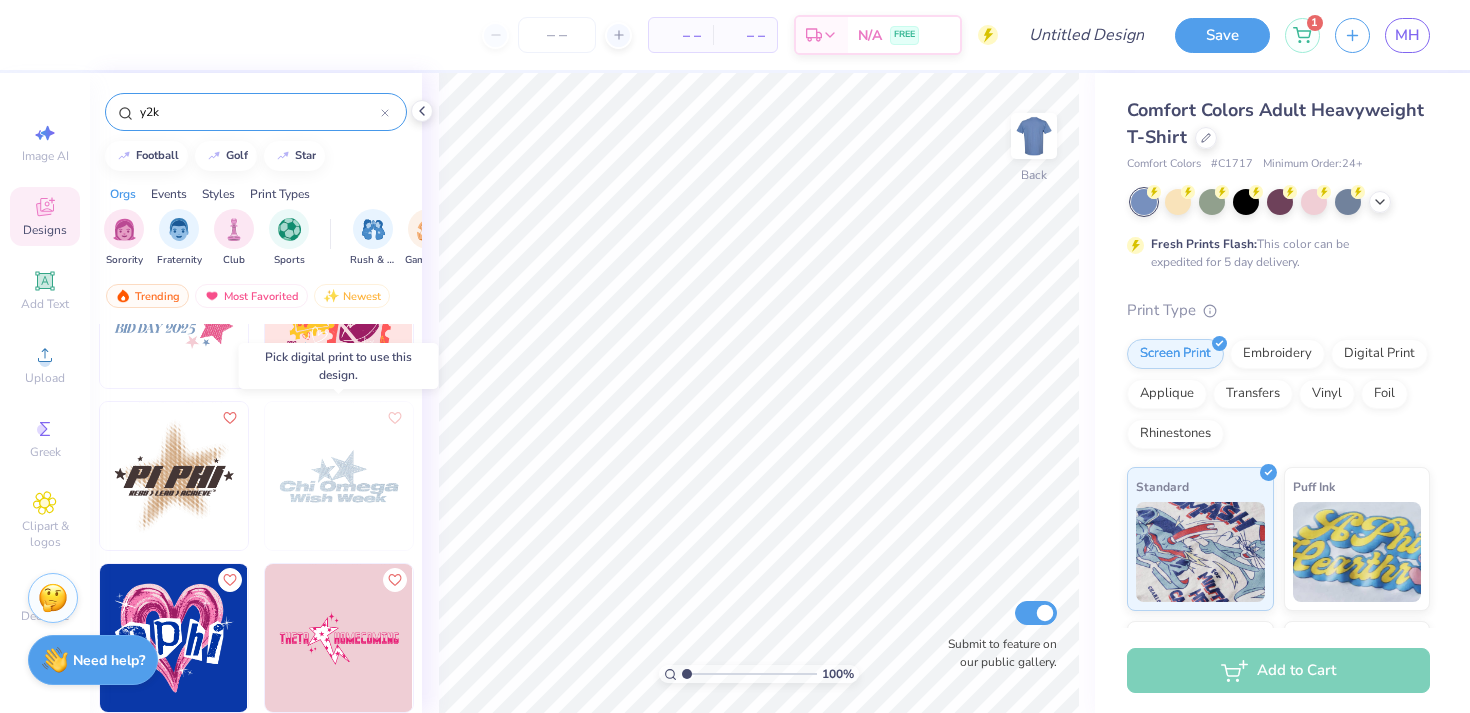 click at bounding box center [339, 476] 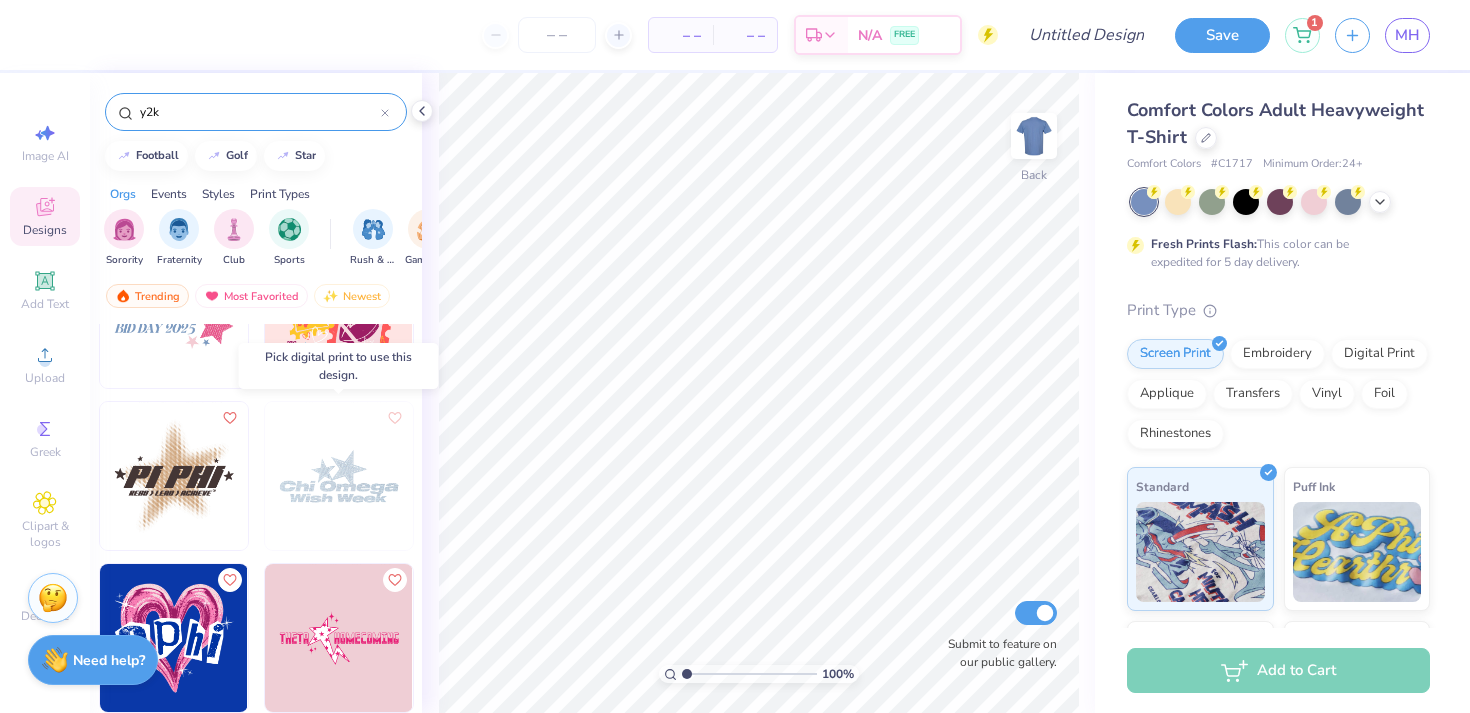 click at bounding box center (339, 476) 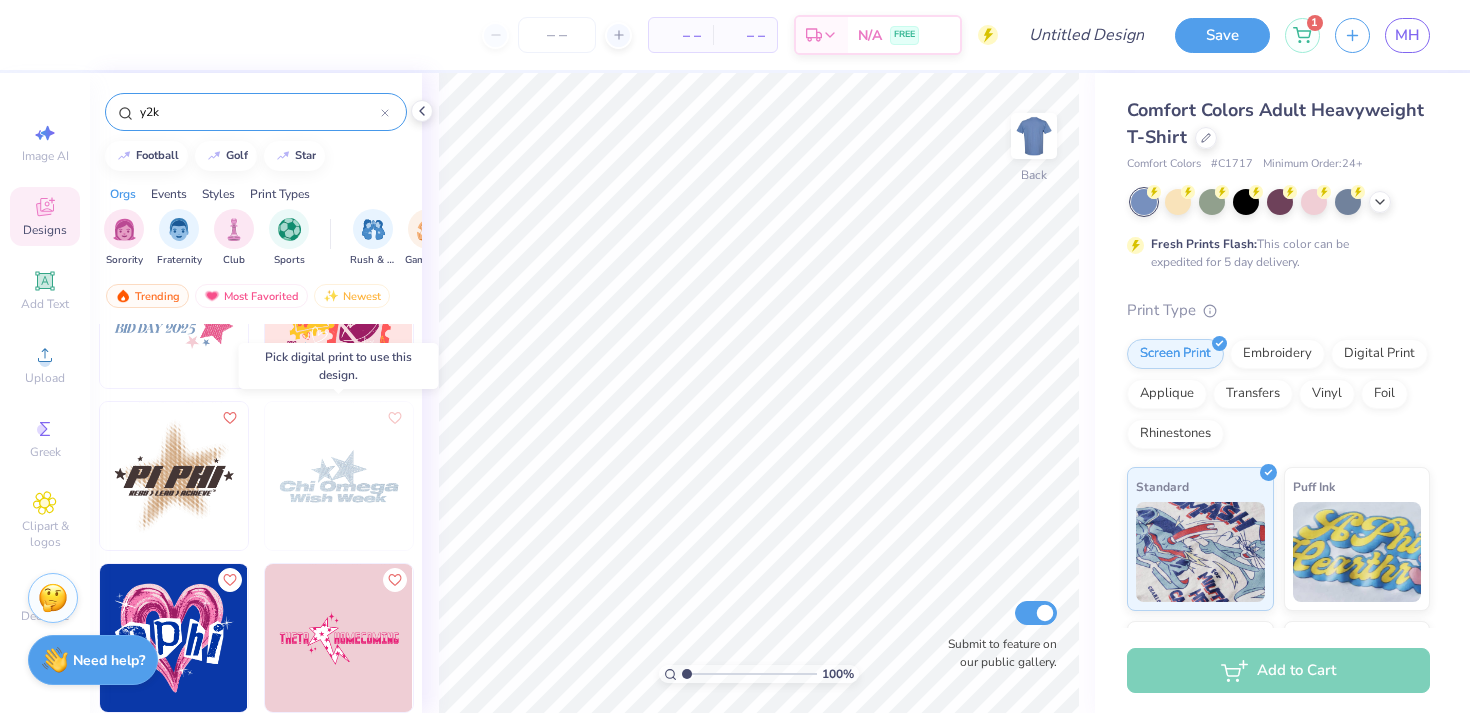click at bounding box center [339, 476] 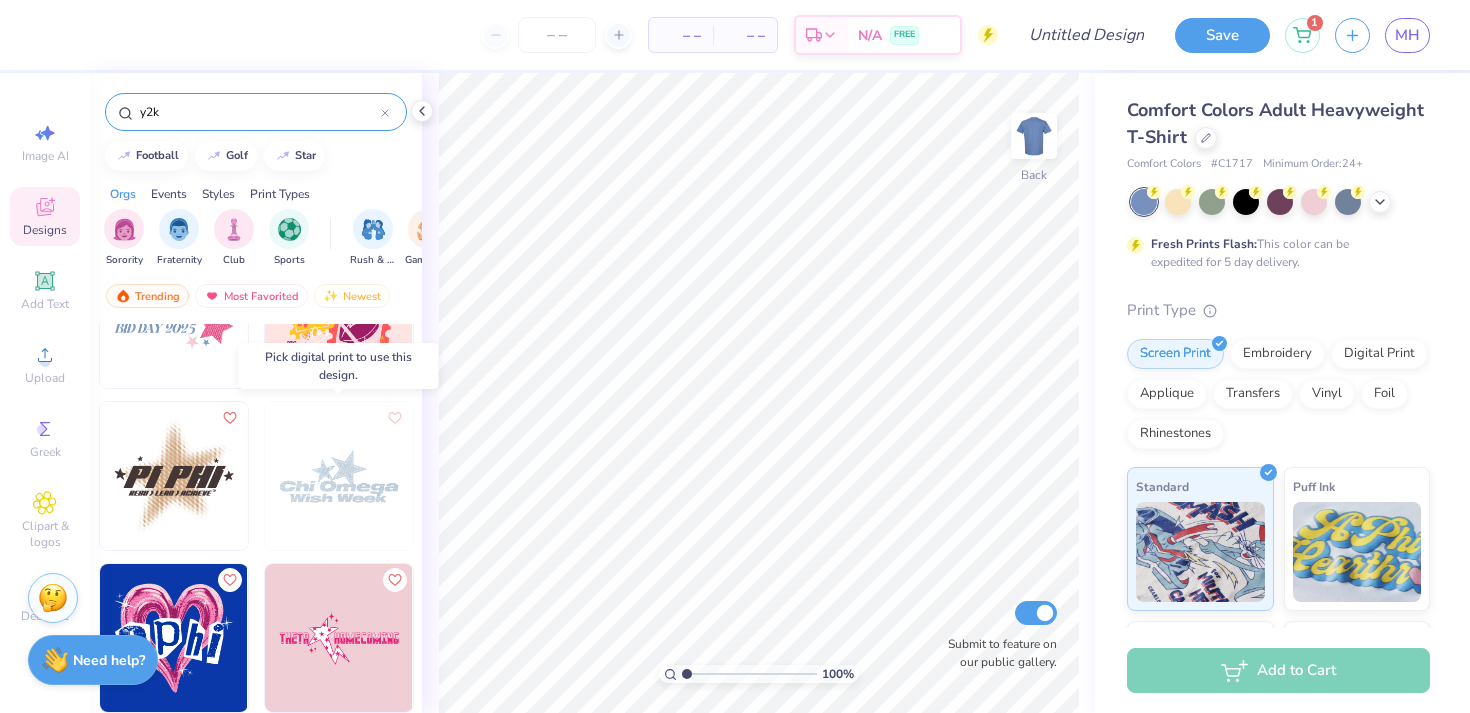 click at bounding box center [339, 476] 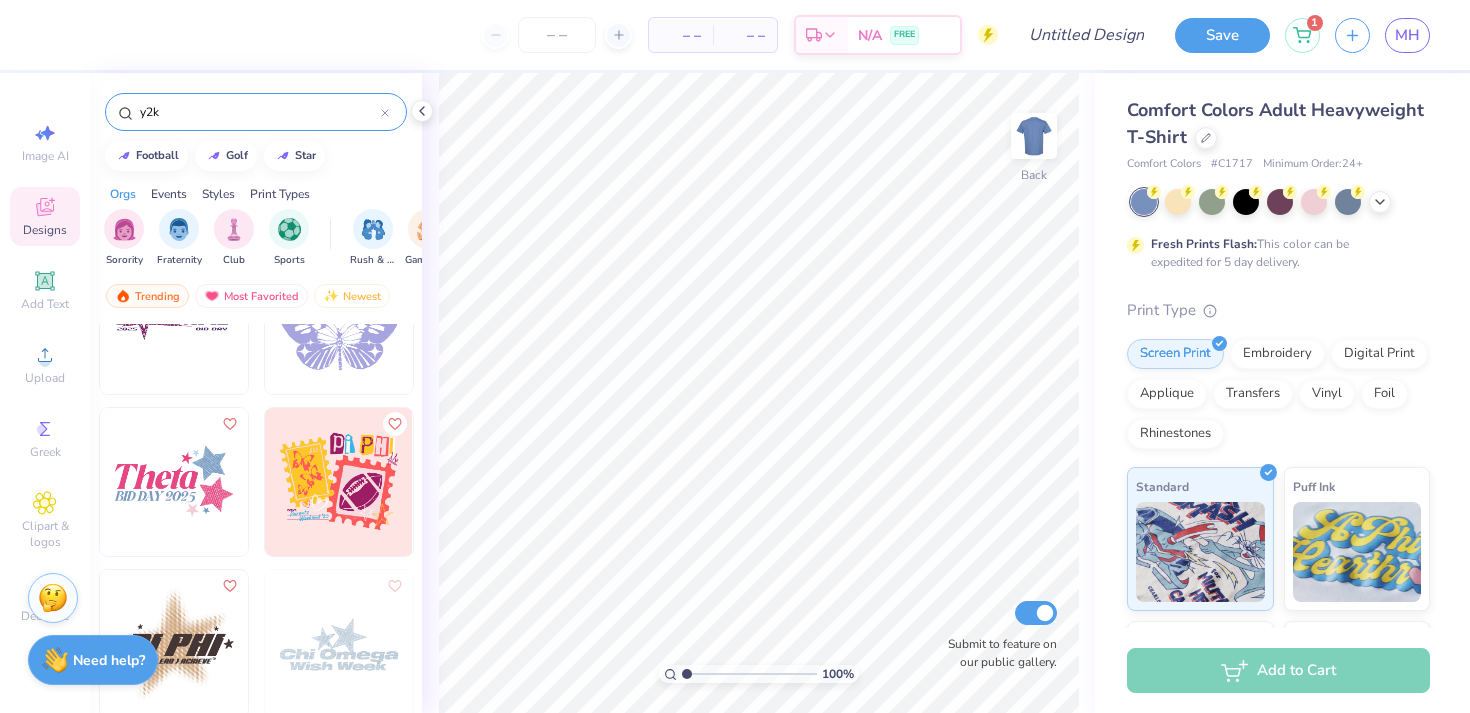 scroll, scrollTop: 17141, scrollLeft: 0, axis: vertical 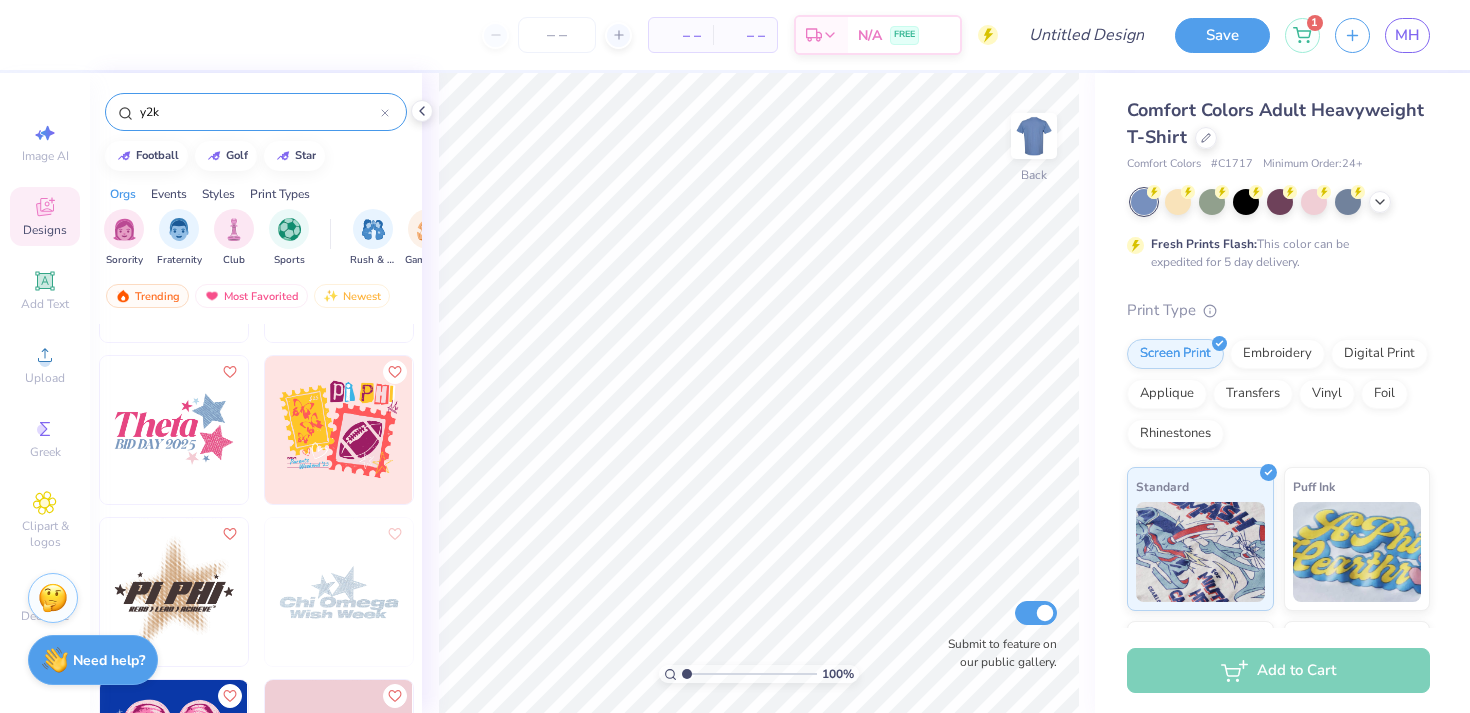 click at bounding box center [339, 592] 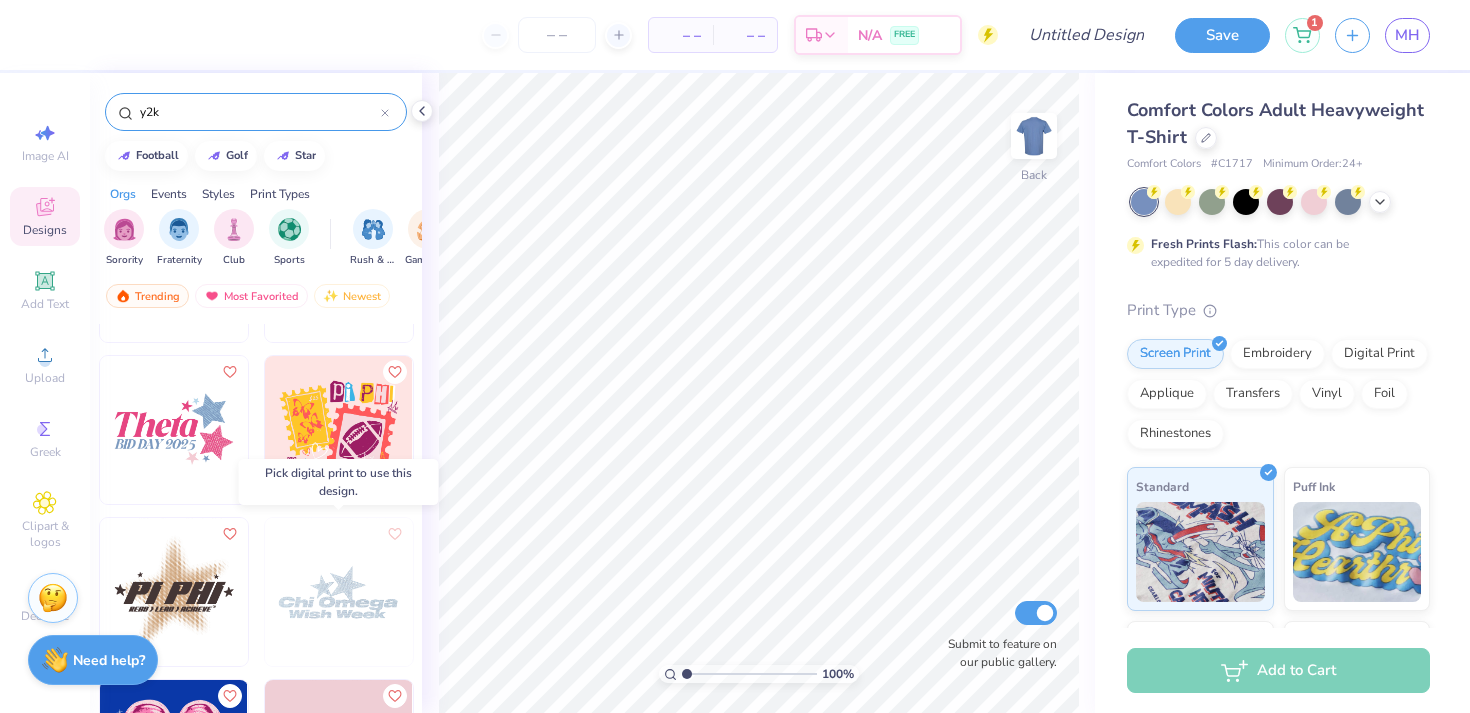click at bounding box center [190, 592] 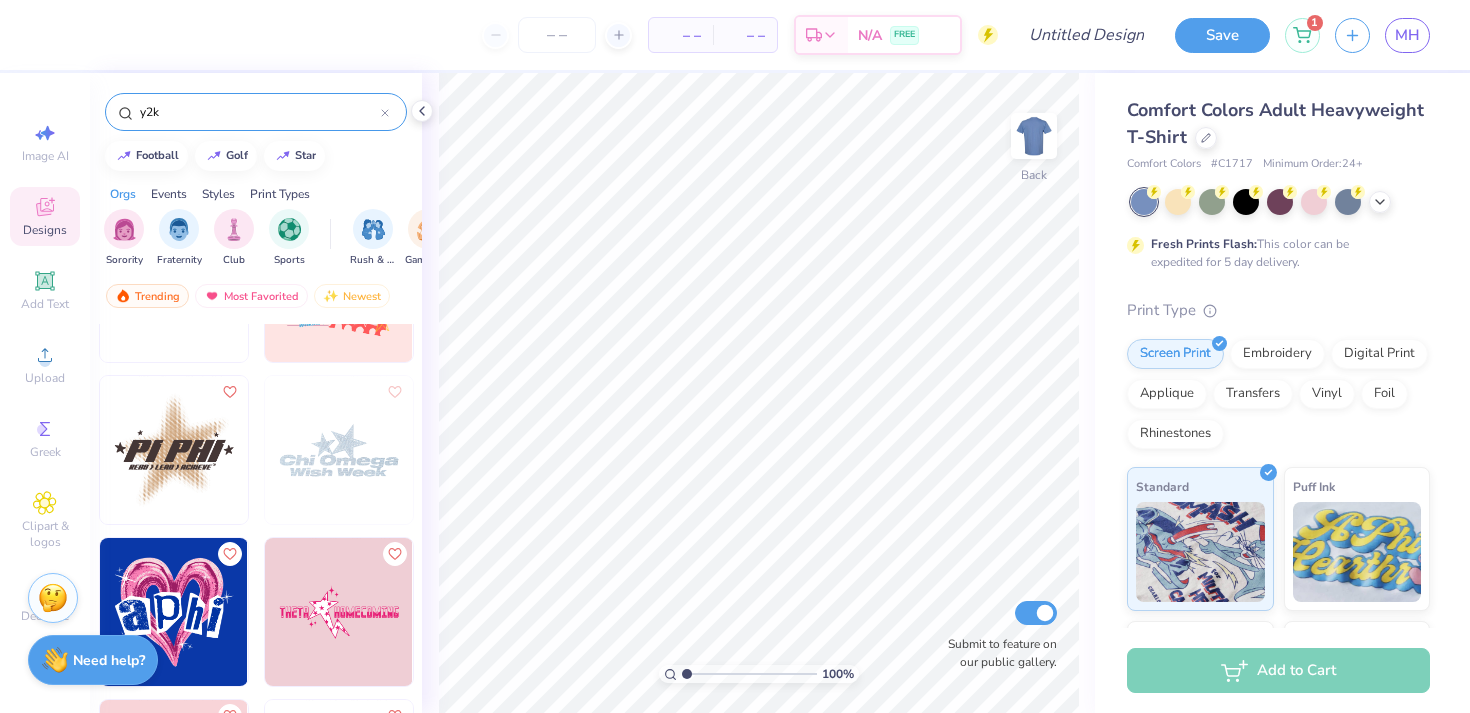 scroll, scrollTop: 17308, scrollLeft: 0, axis: vertical 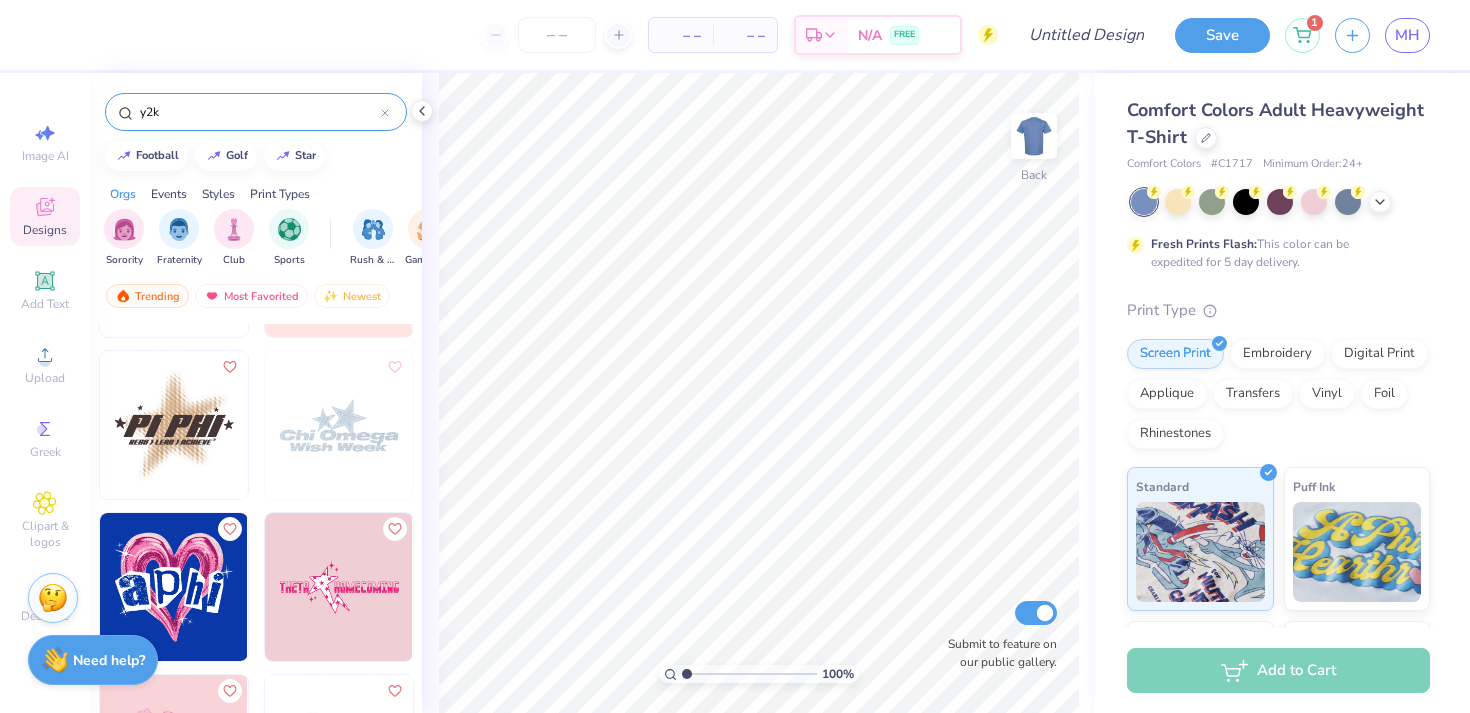 click at bounding box center [339, 425] 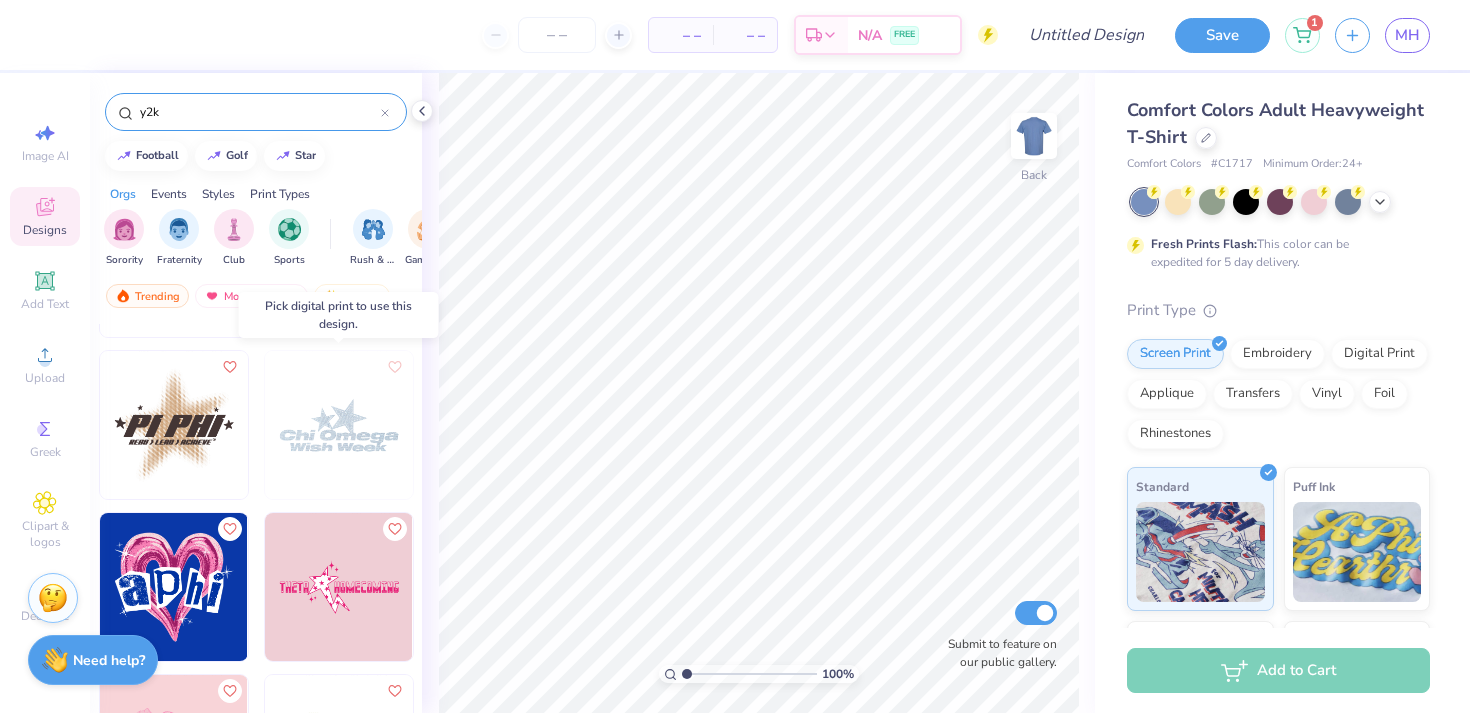 click at bounding box center [339, 425] 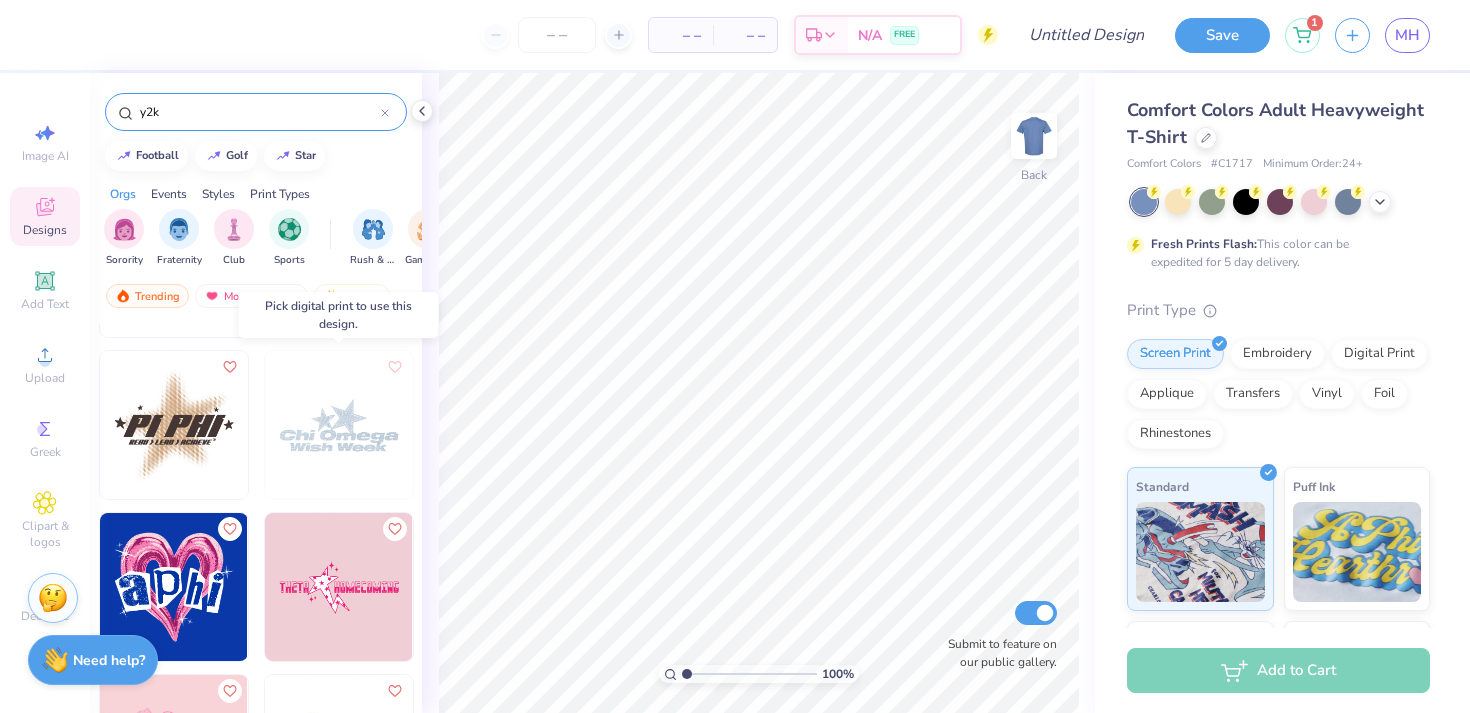 click at bounding box center (339, 425) 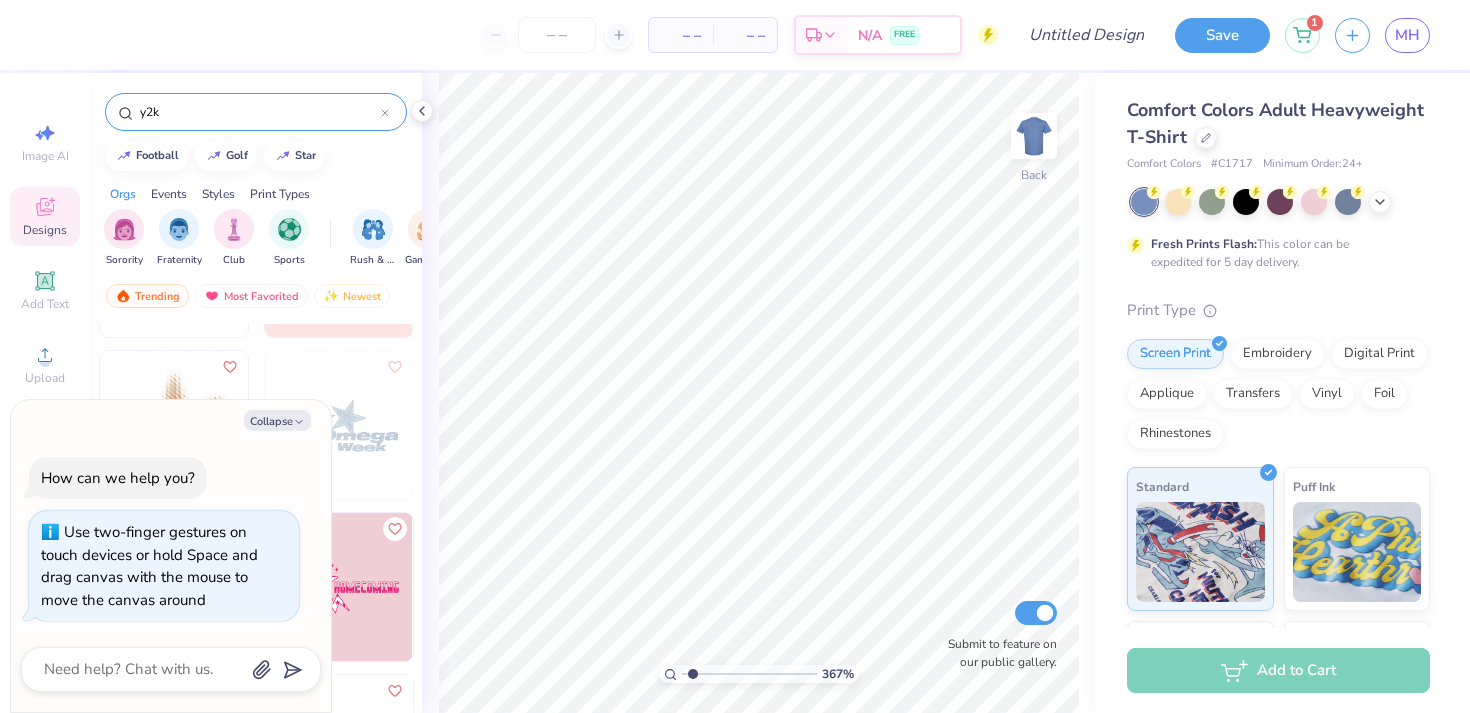 type on "3.67" 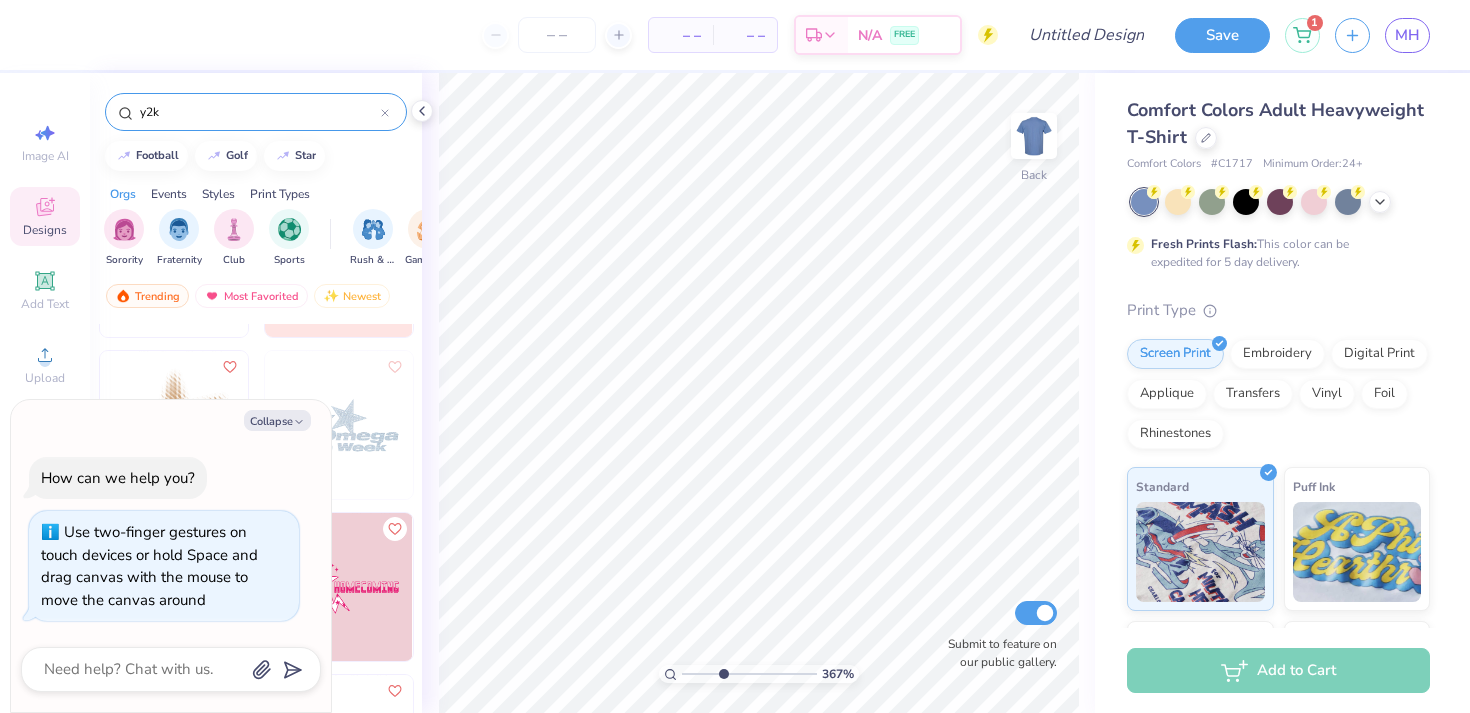 type on "x" 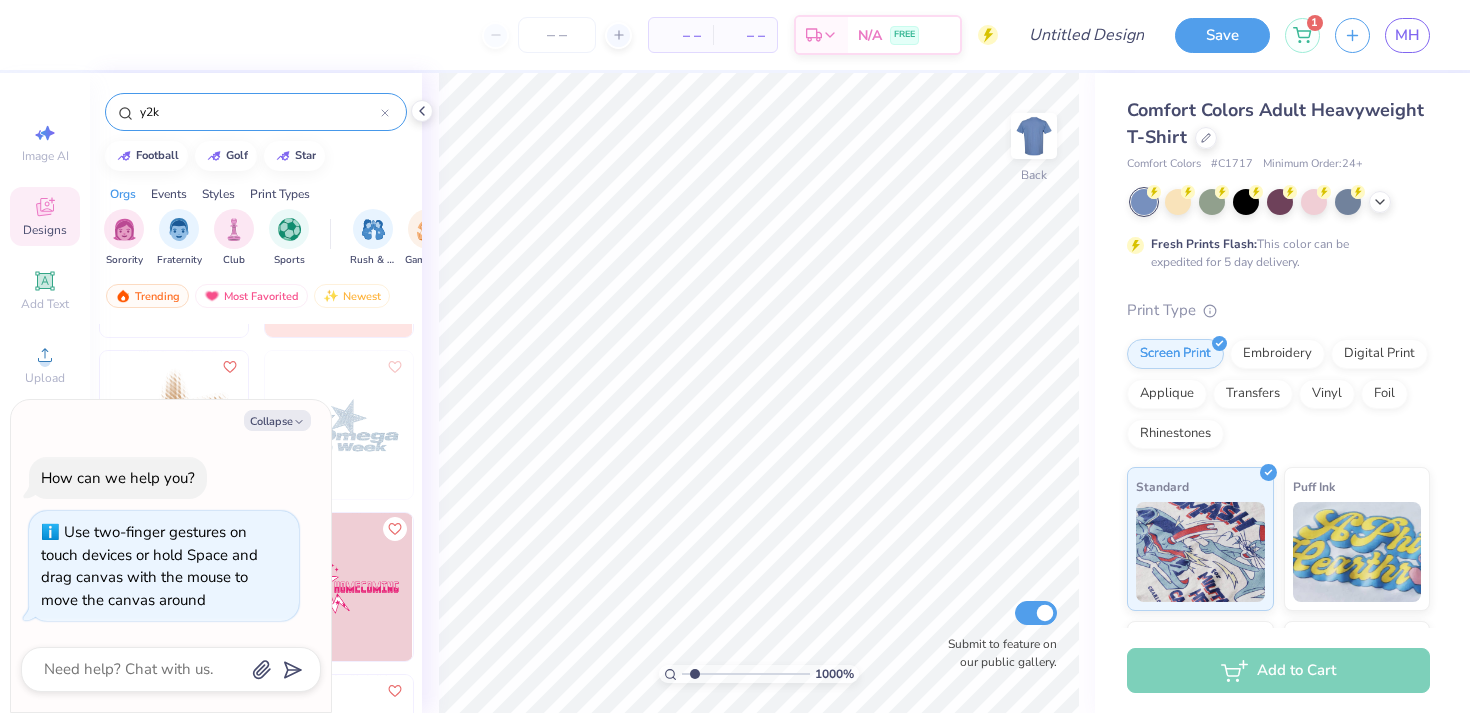 type on "1" 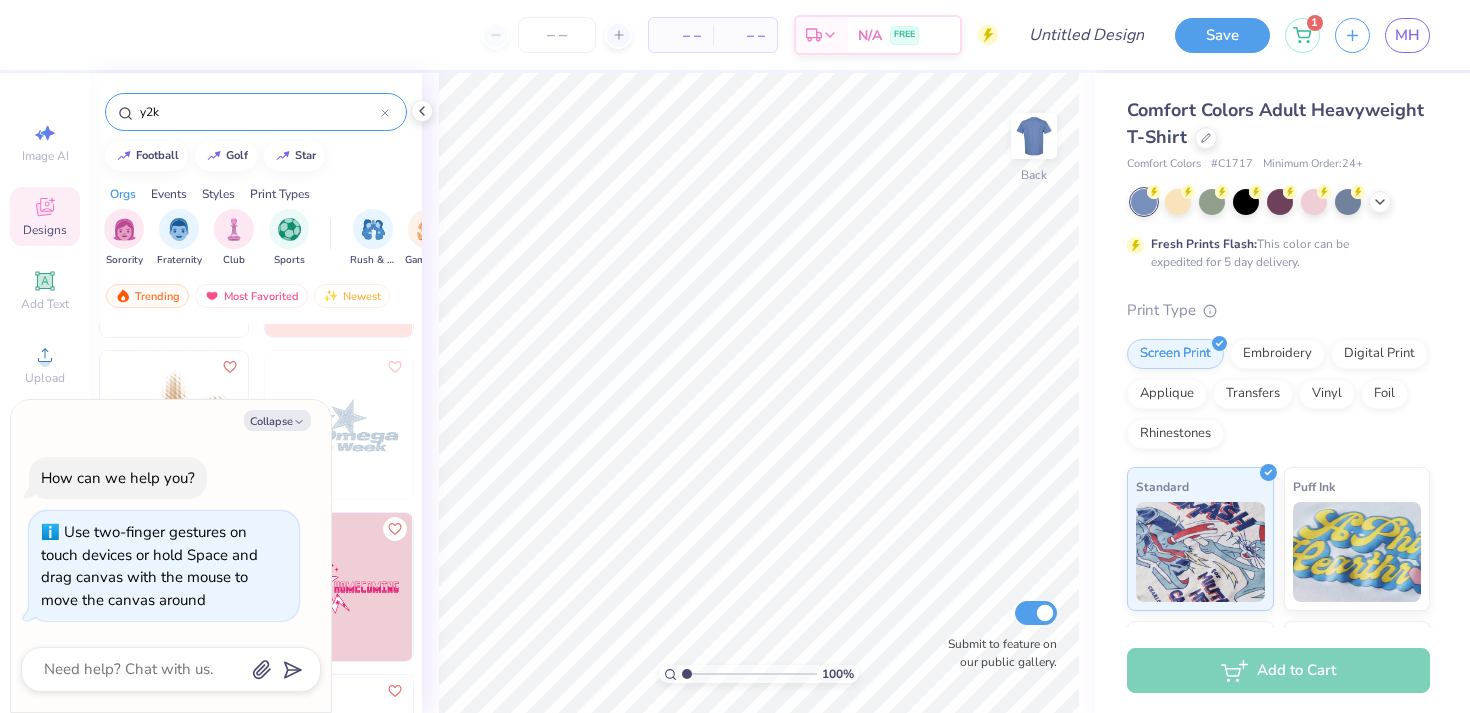 drag, startPoint x: 685, startPoint y: 674, endPoint x: 632, endPoint y: 646, distance: 59.94164 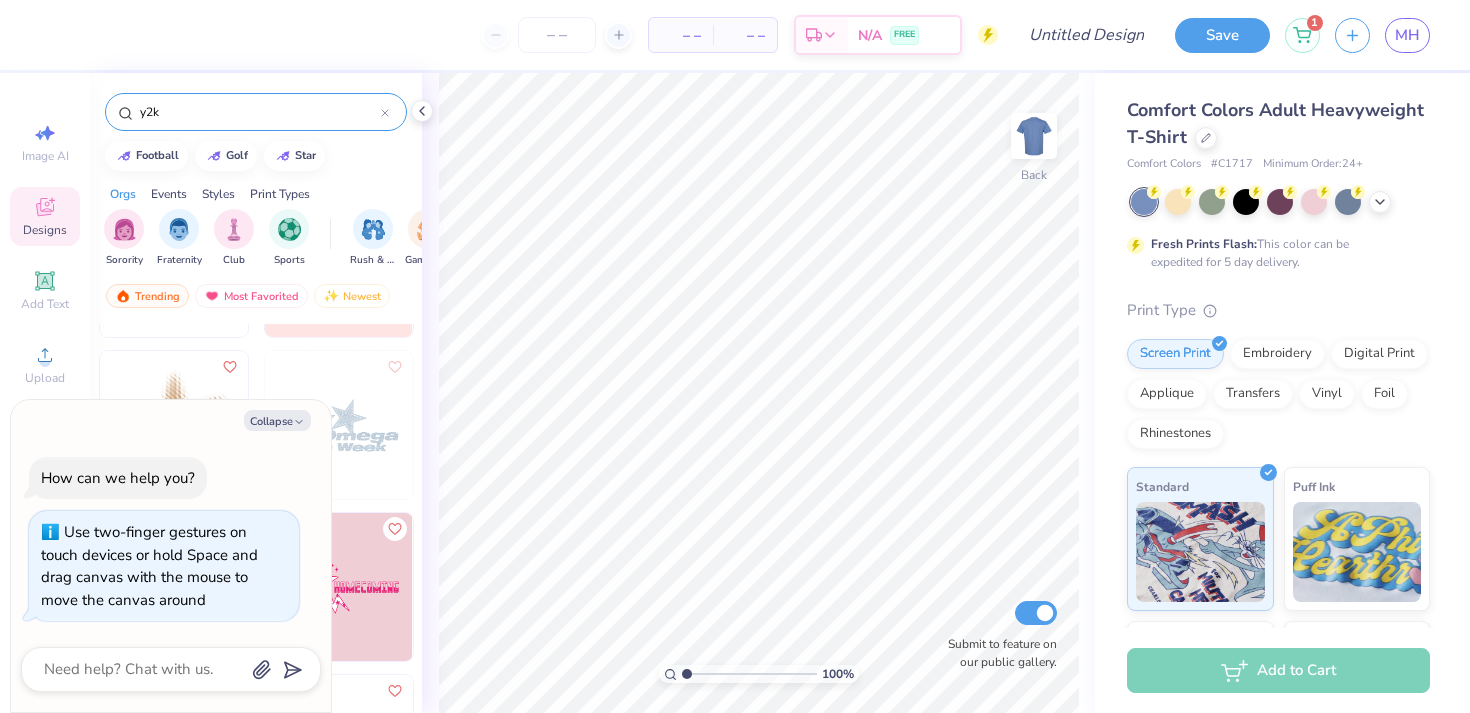 click at bounding box center (749, 674) 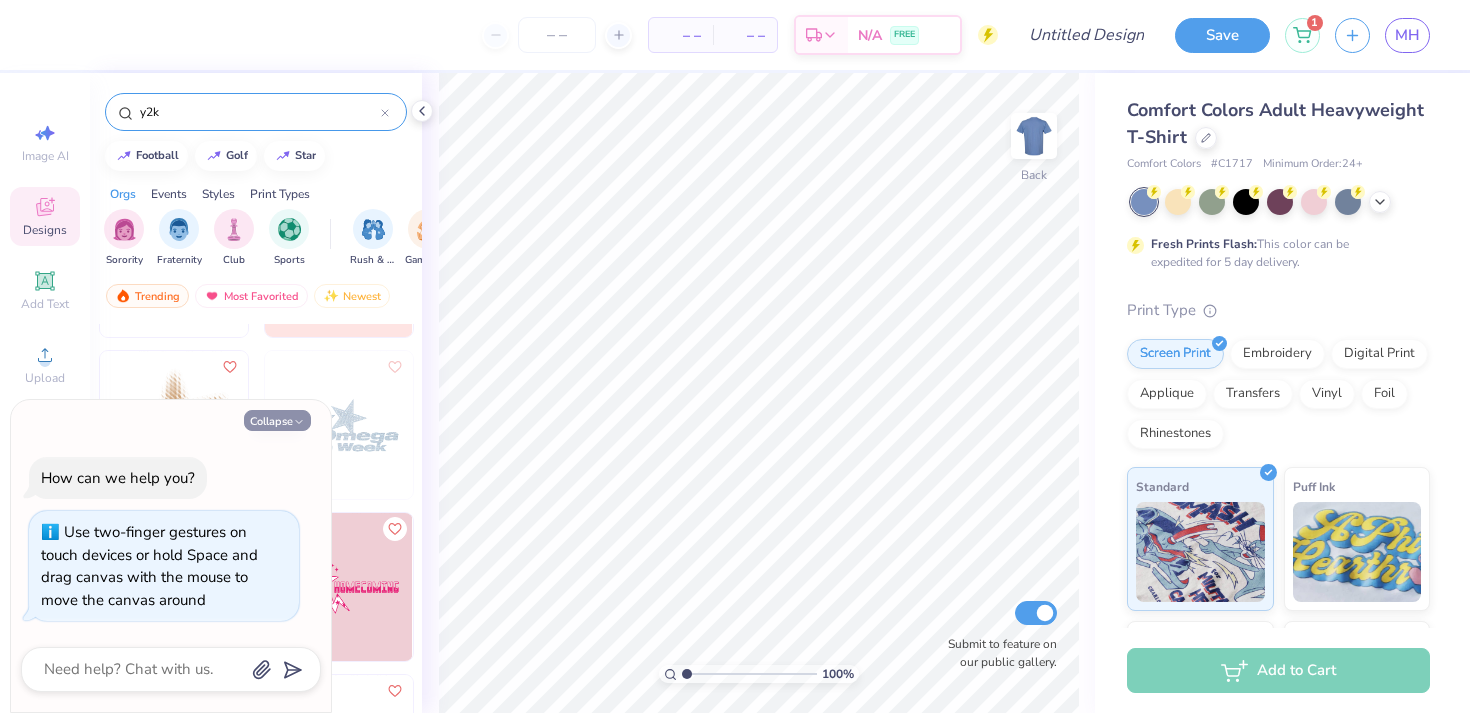 click on "Collapse" at bounding box center (277, 420) 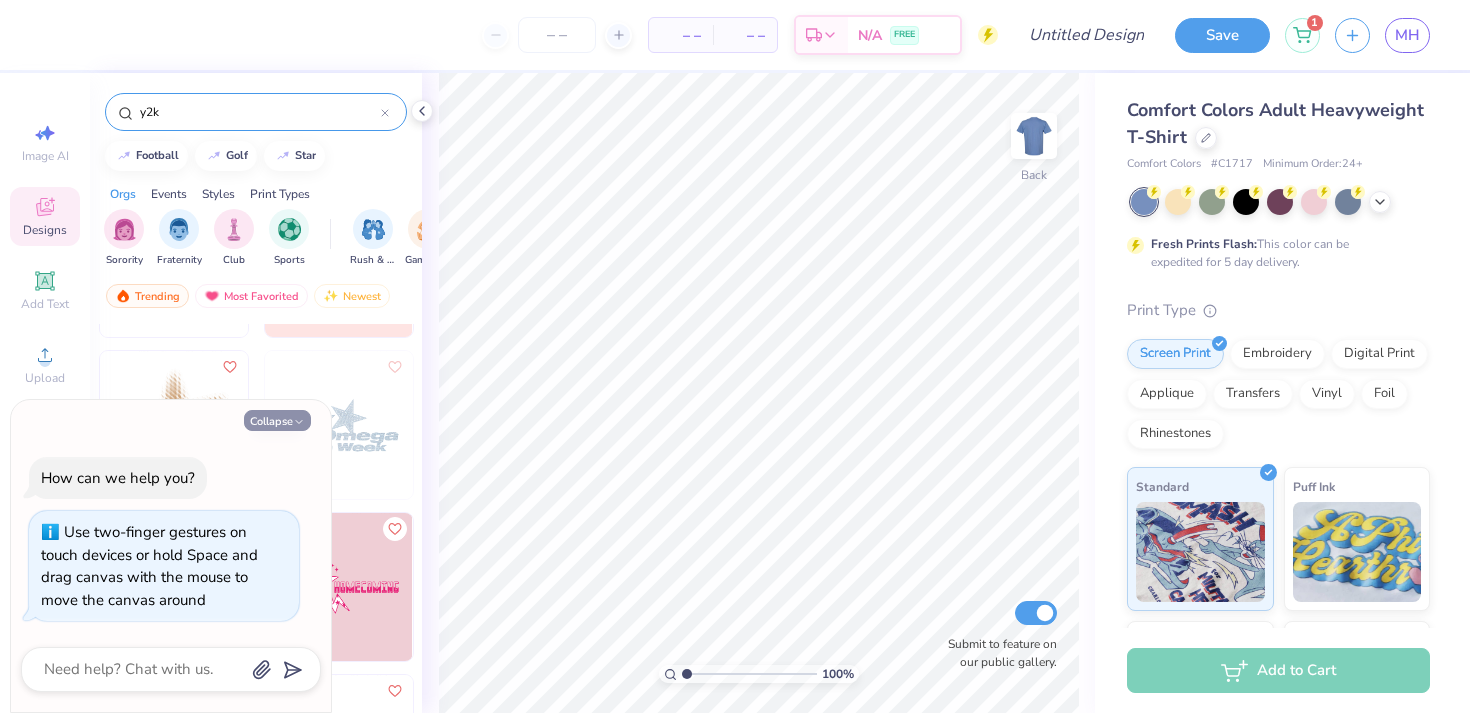 type on "x" 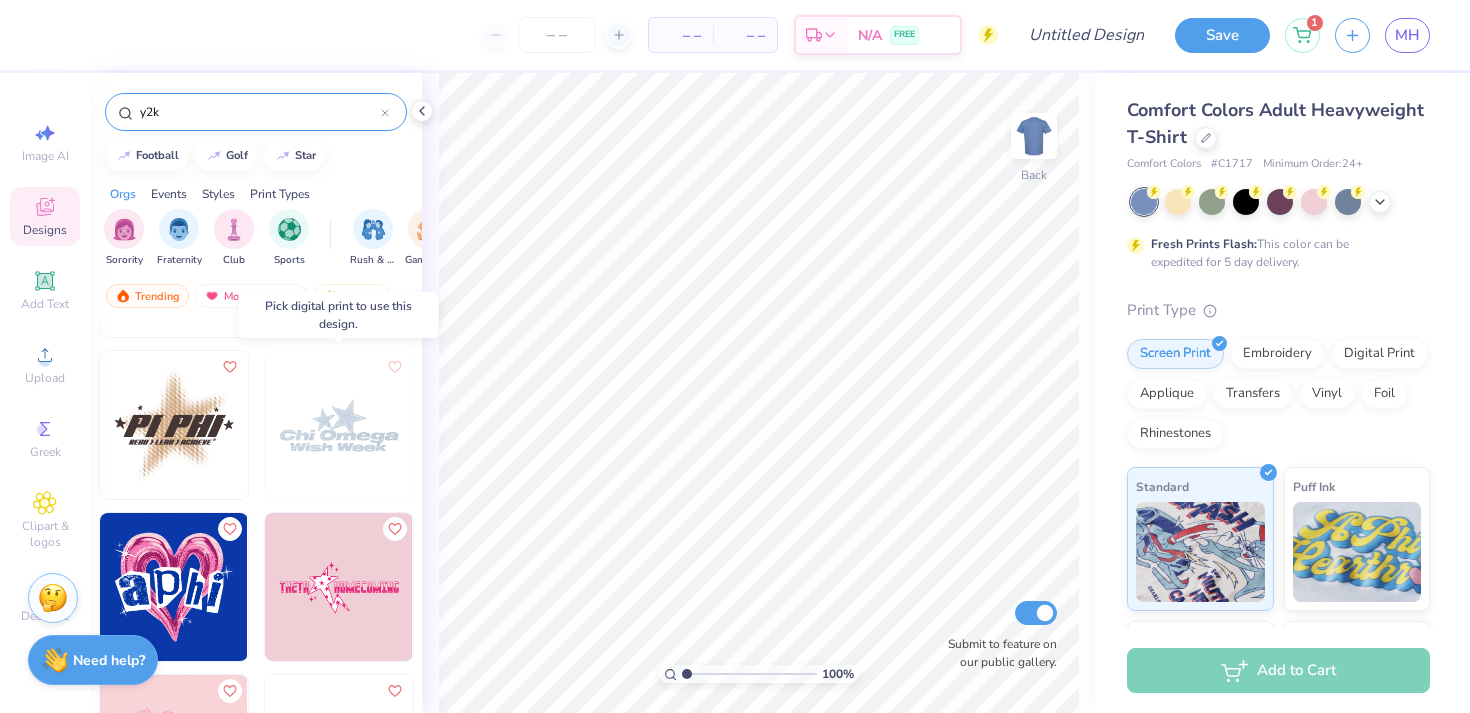 click at bounding box center (339, 425) 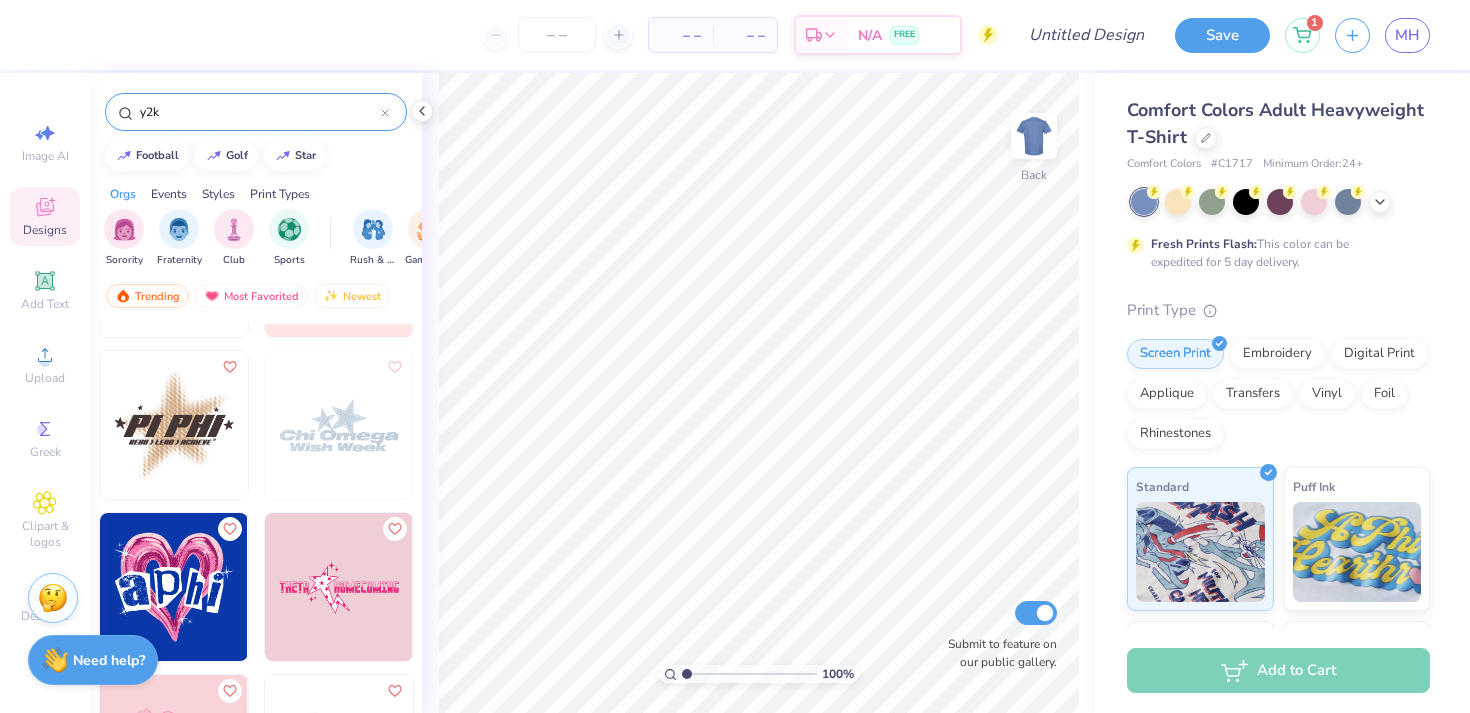 click at bounding box center (339, 425) 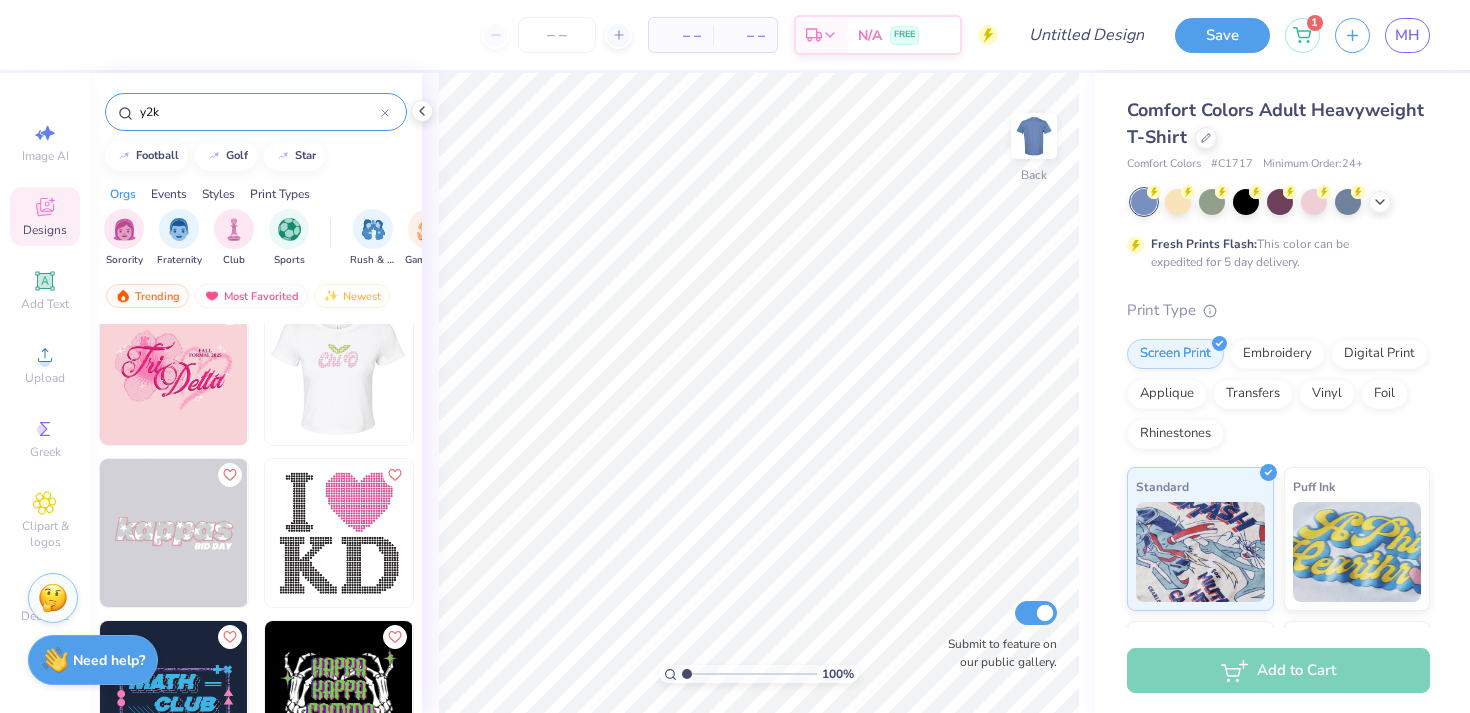 scroll, scrollTop: 17352, scrollLeft: 0, axis: vertical 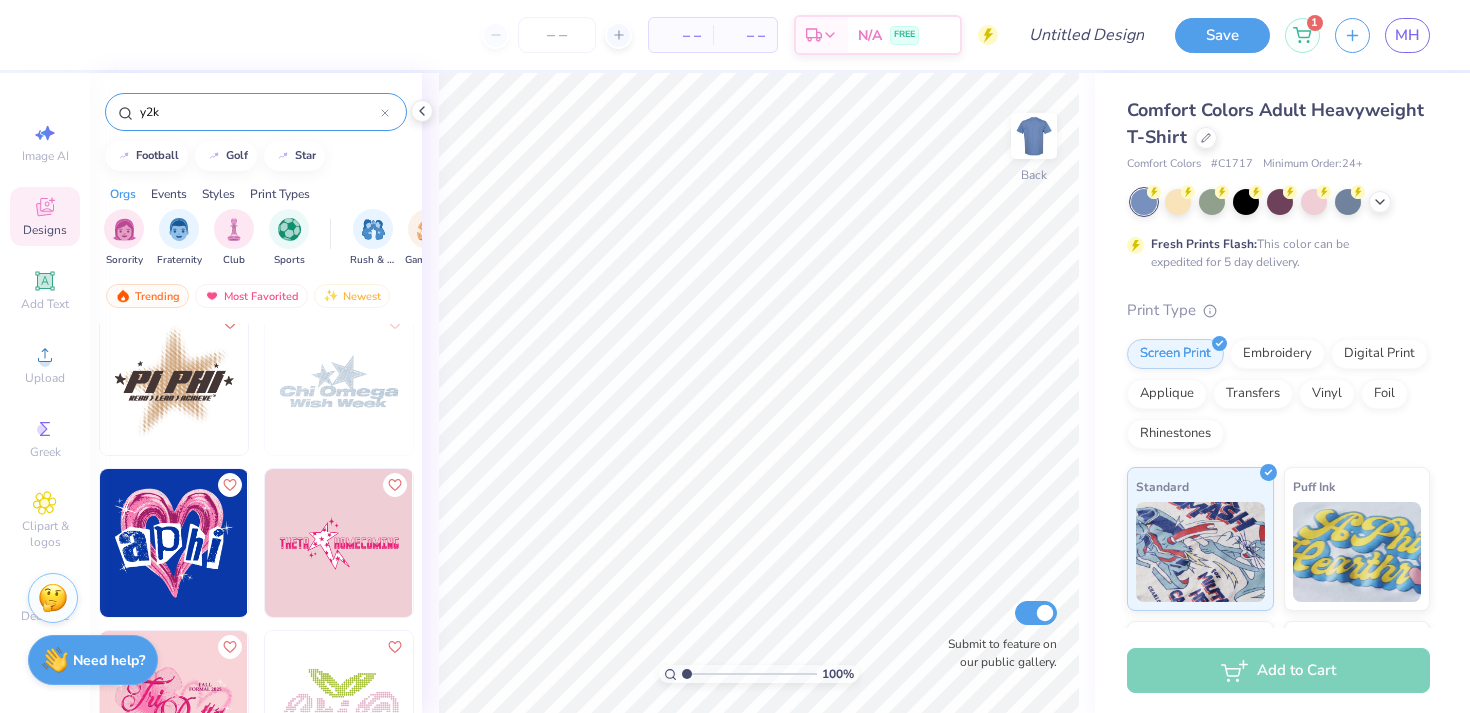 click at bounding box center [339, 381] 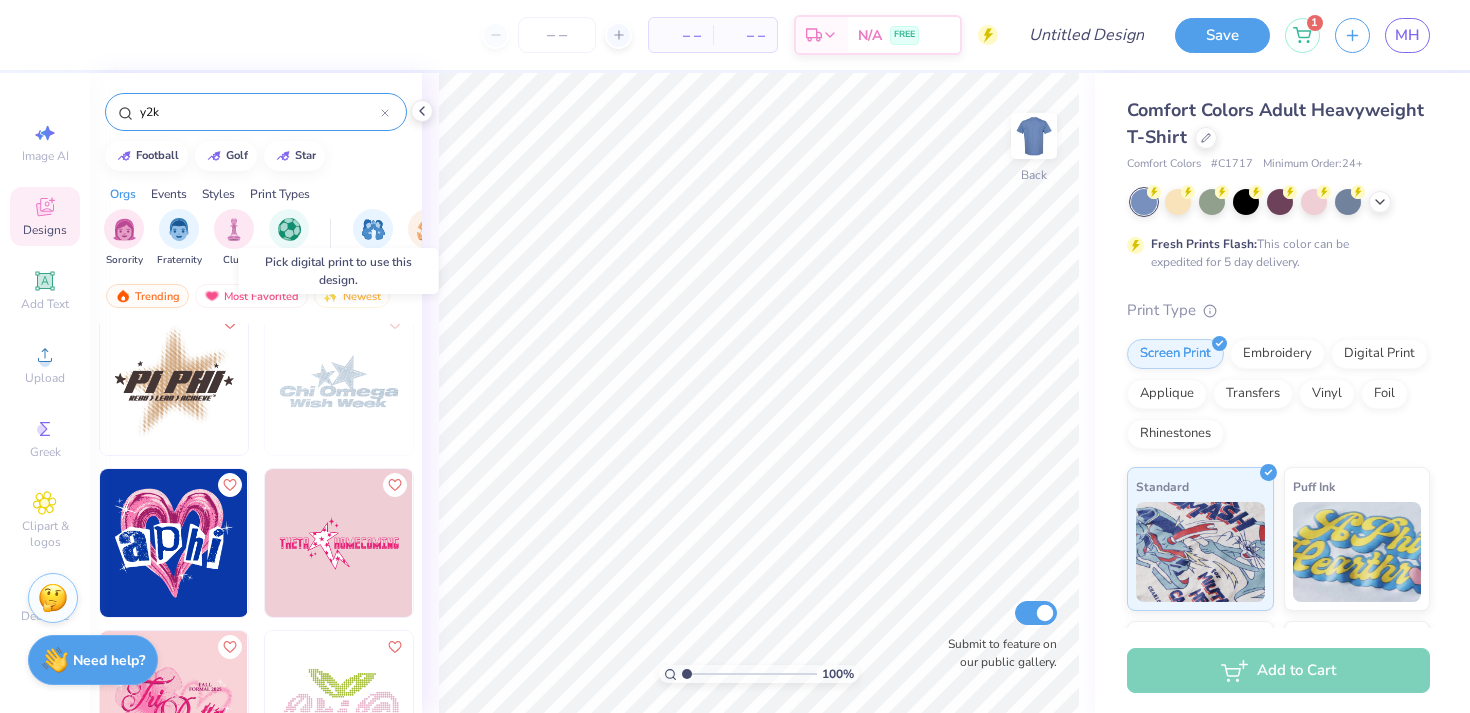 click at bounding box center (339, 381) 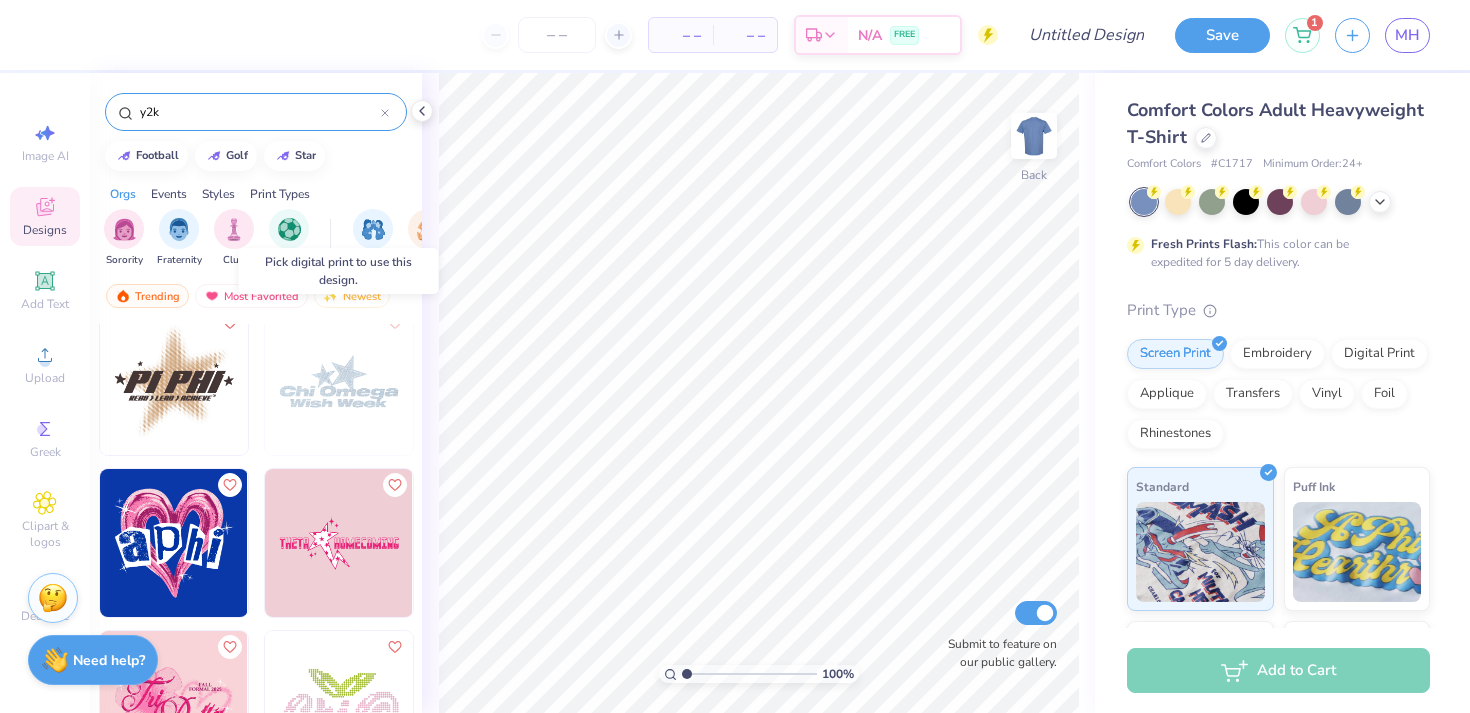 click at bounding box center (339, 381) 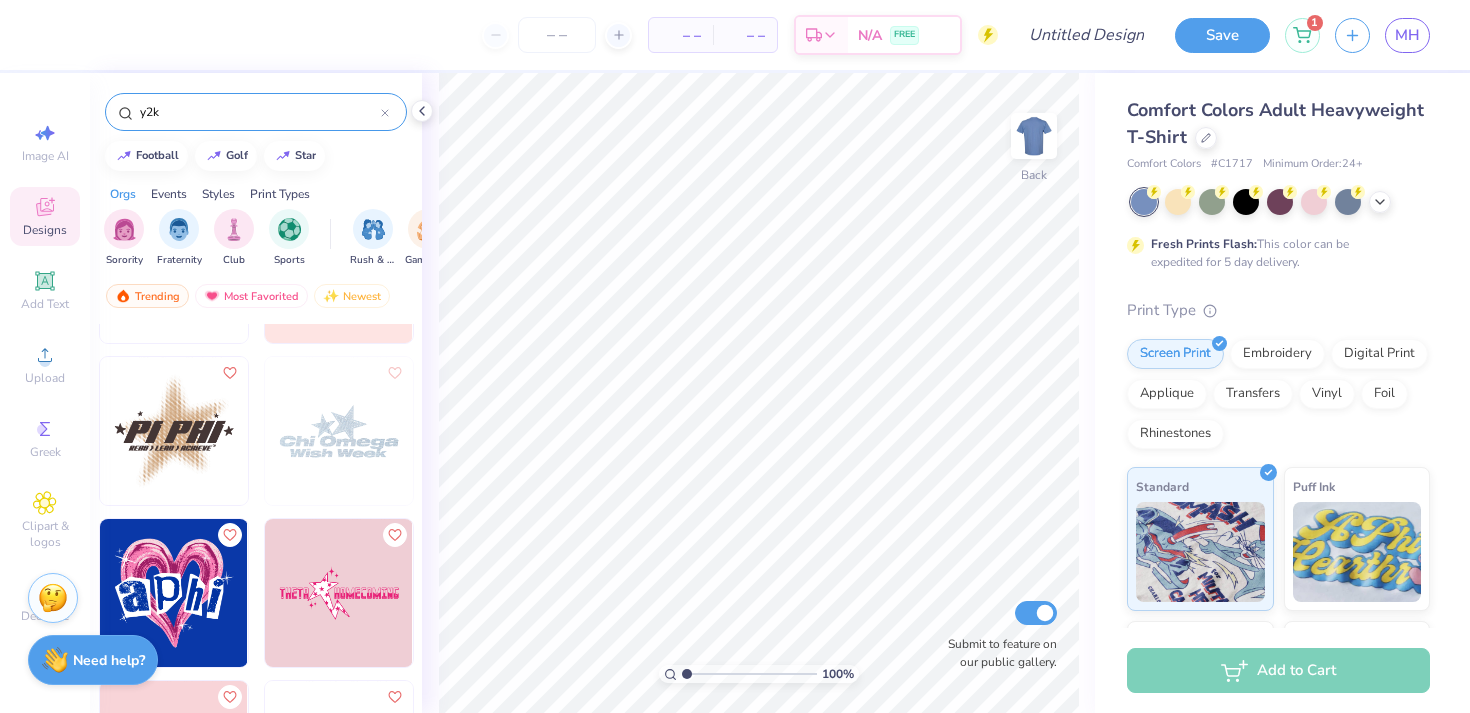 scroll, scrollTop: 17303, scrollLeft: 0, axis: vertical 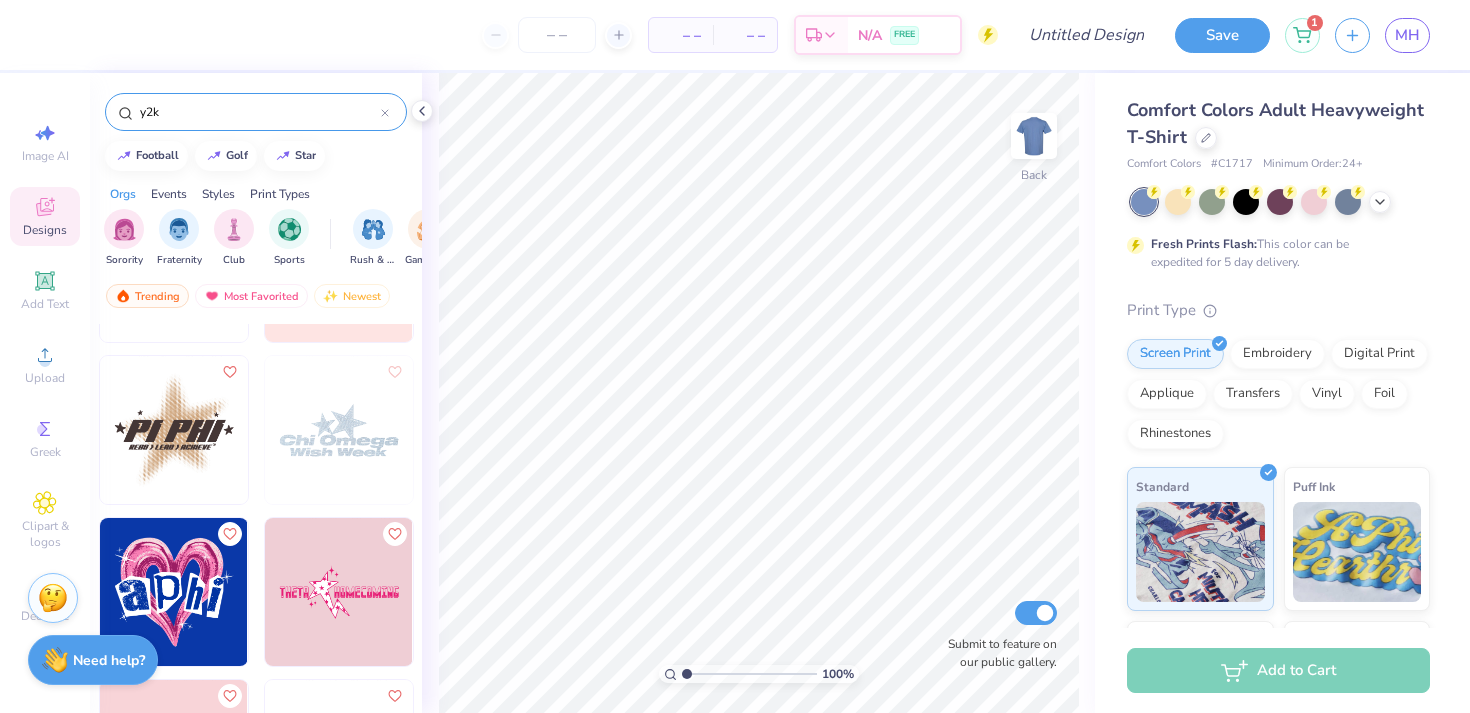 click on "Fresh Prints Flash:  This color can be expedited for 5 day delivery." at bounding box center (1278, 230) 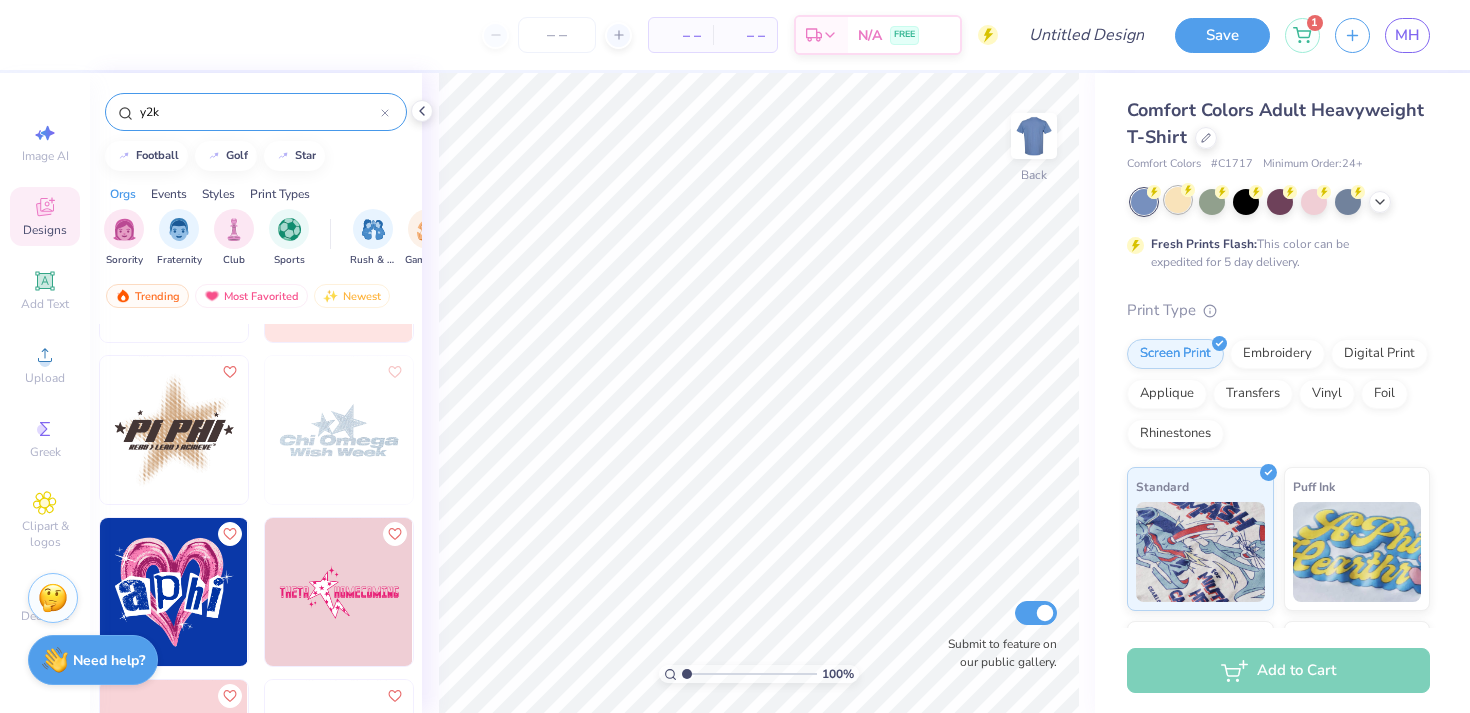 click at bounding box center (1178, 200) 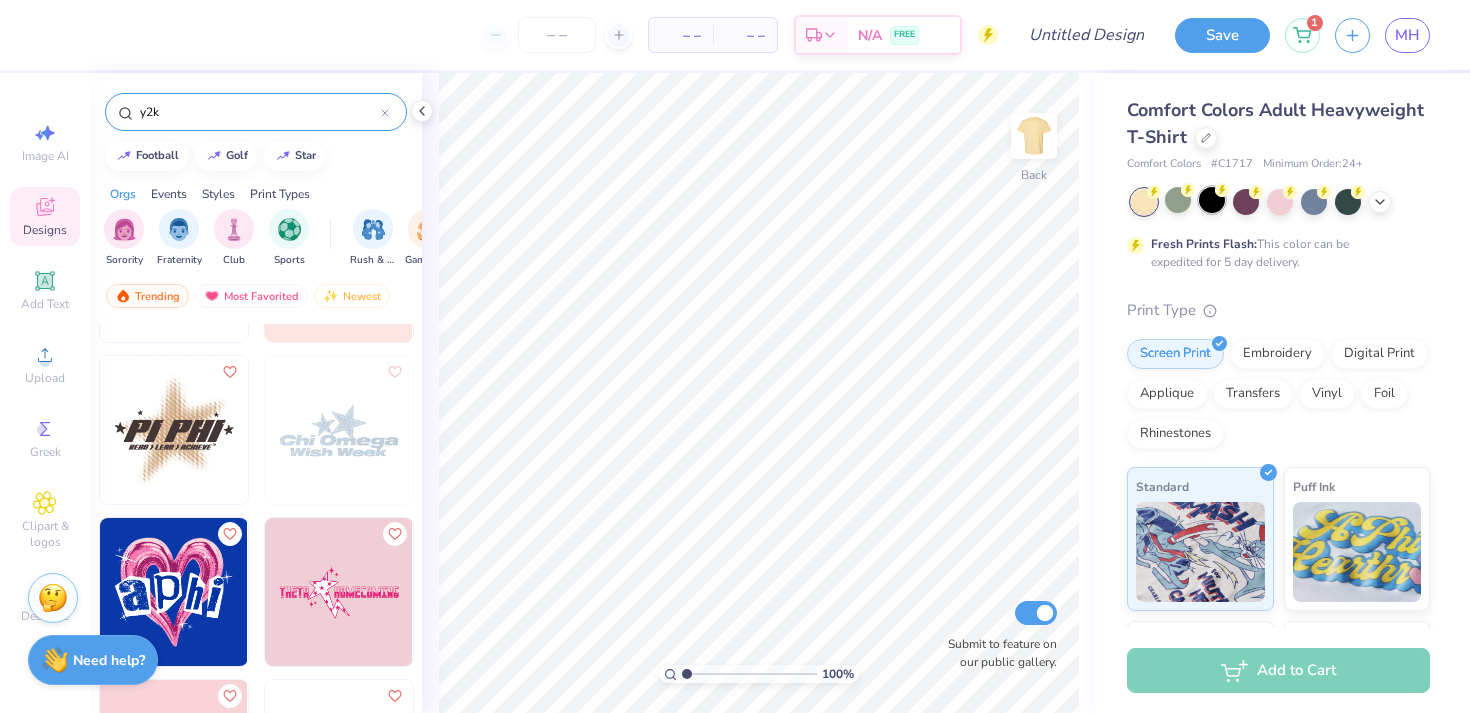click at bounding box center [1212, 200] 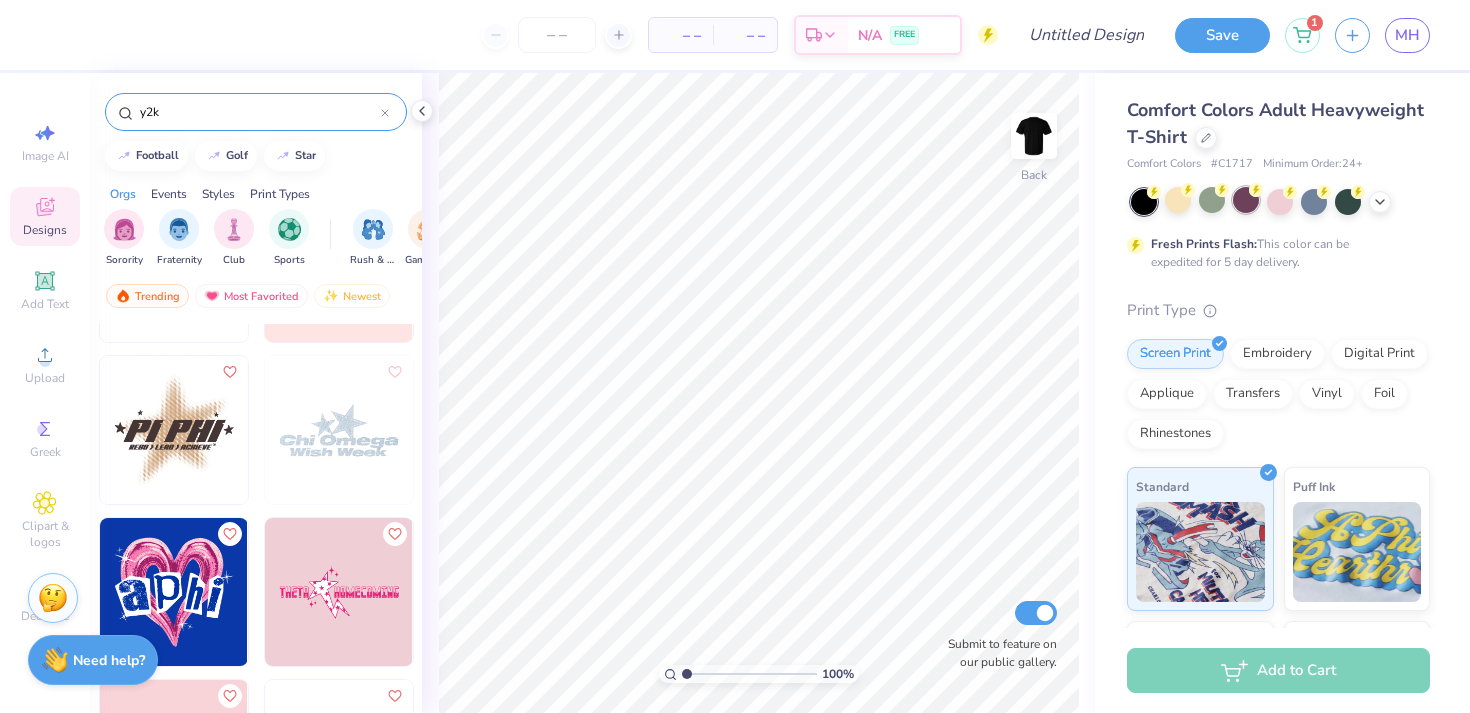 click at bounding box center (1246, 200) 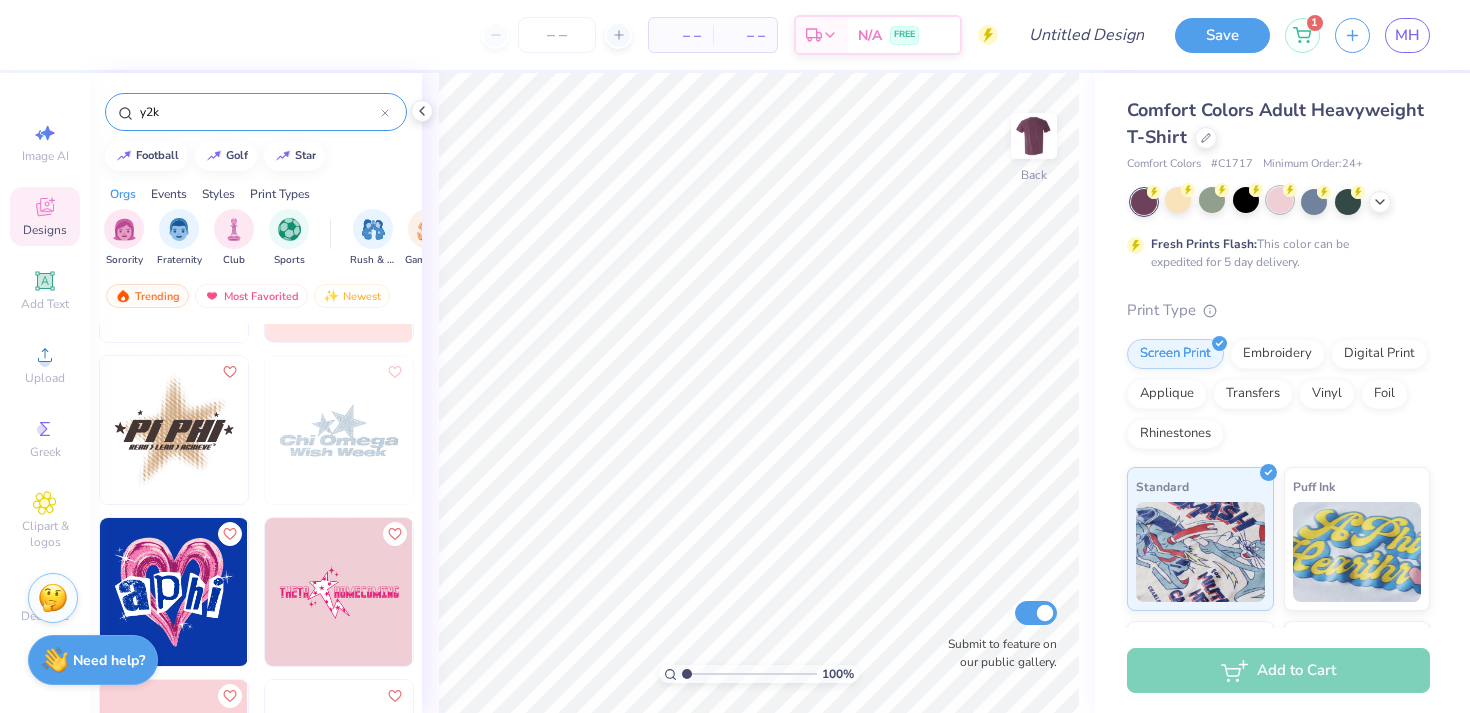 click at bounding box center (1280, 200) 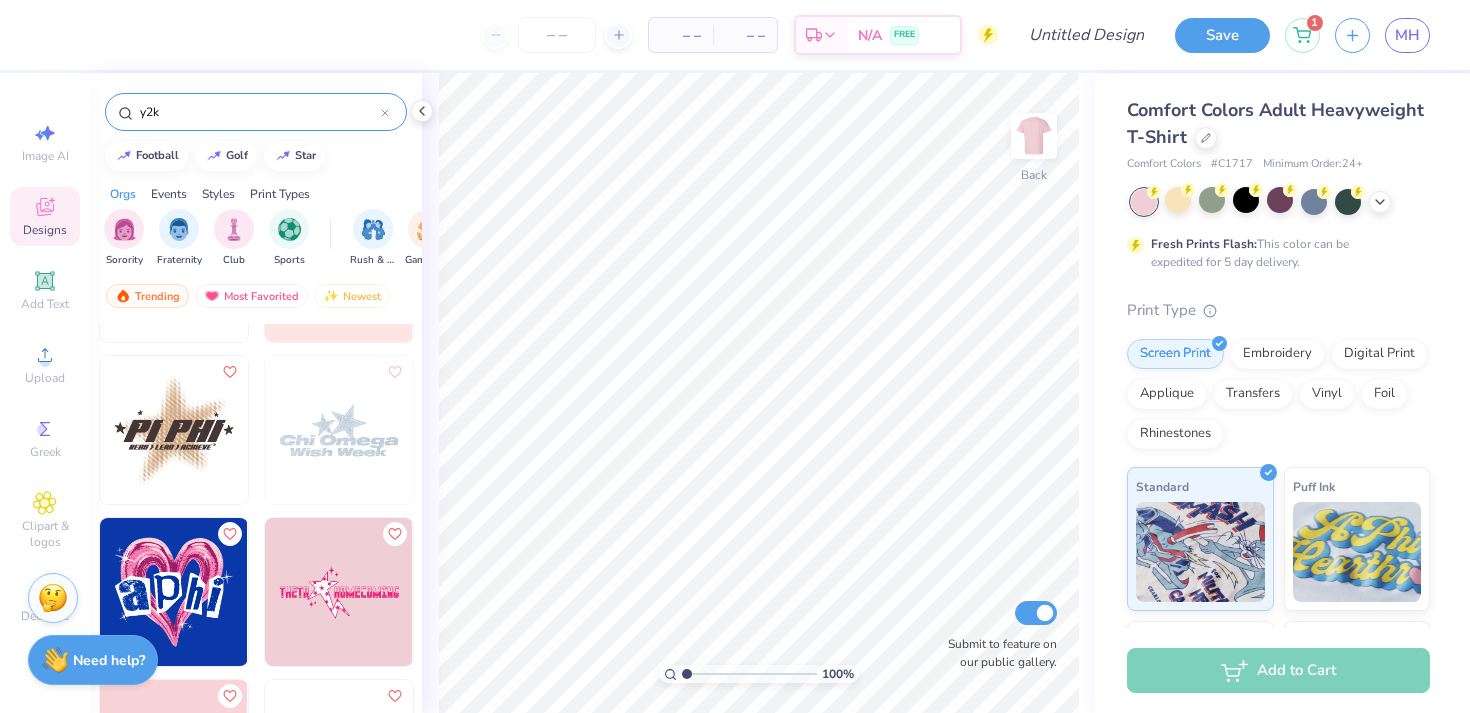 click at bounding box center (1280, 202) 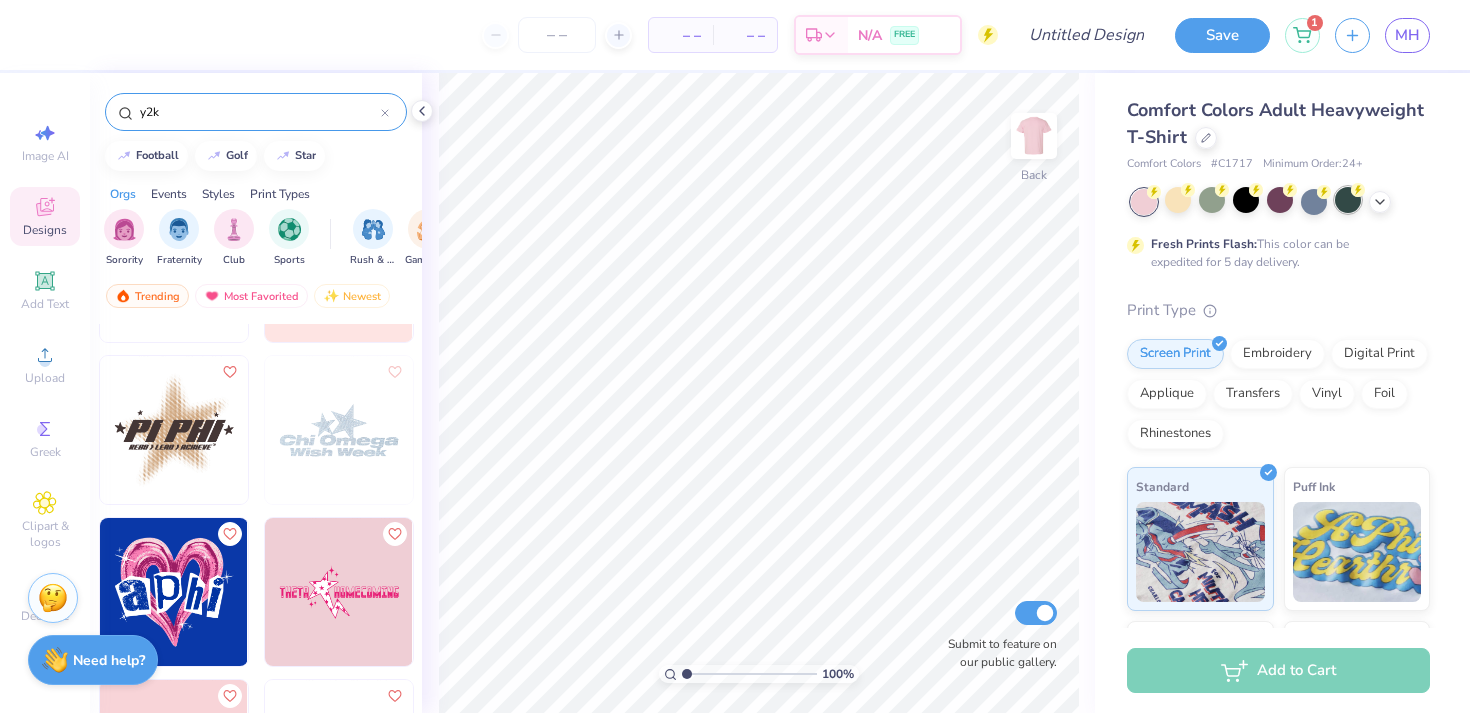 click at bounding box center (1348, 200) 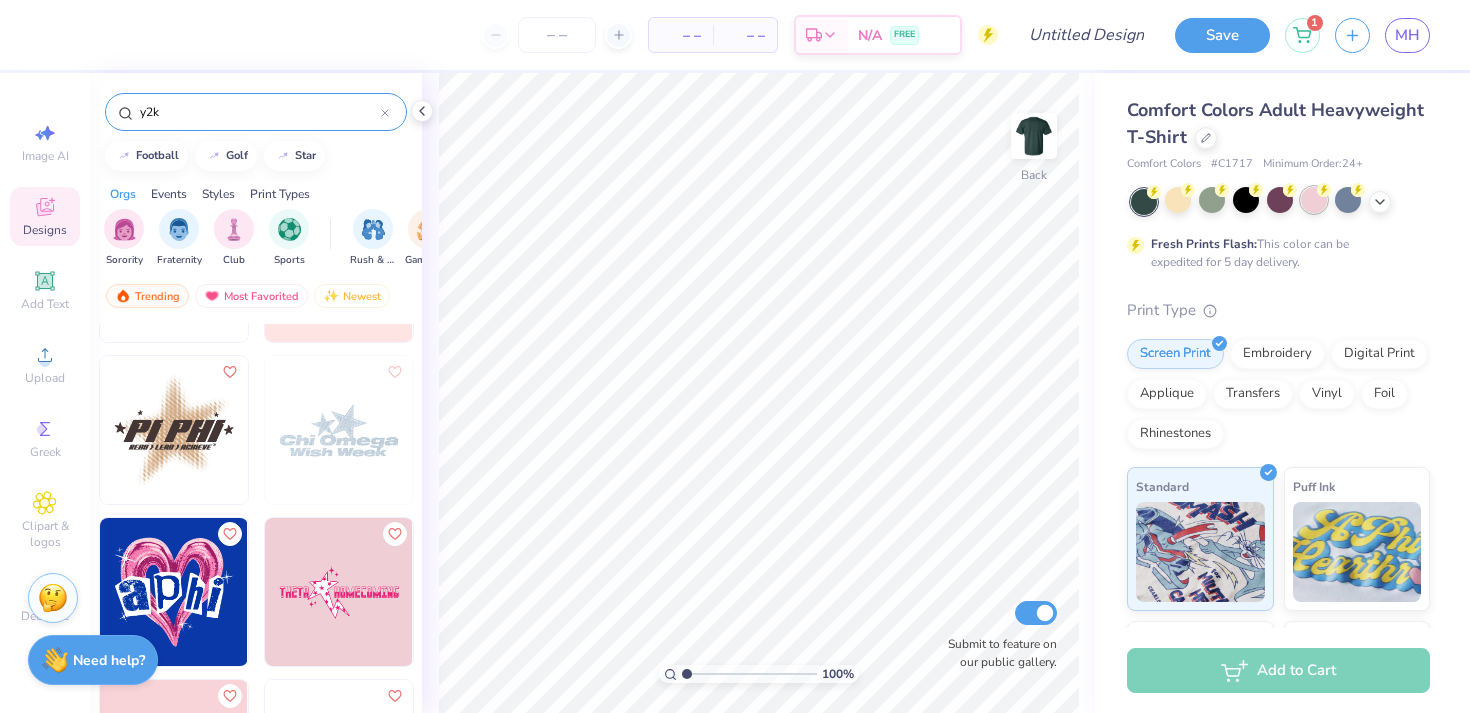 click at bounding box center [1314, 200] 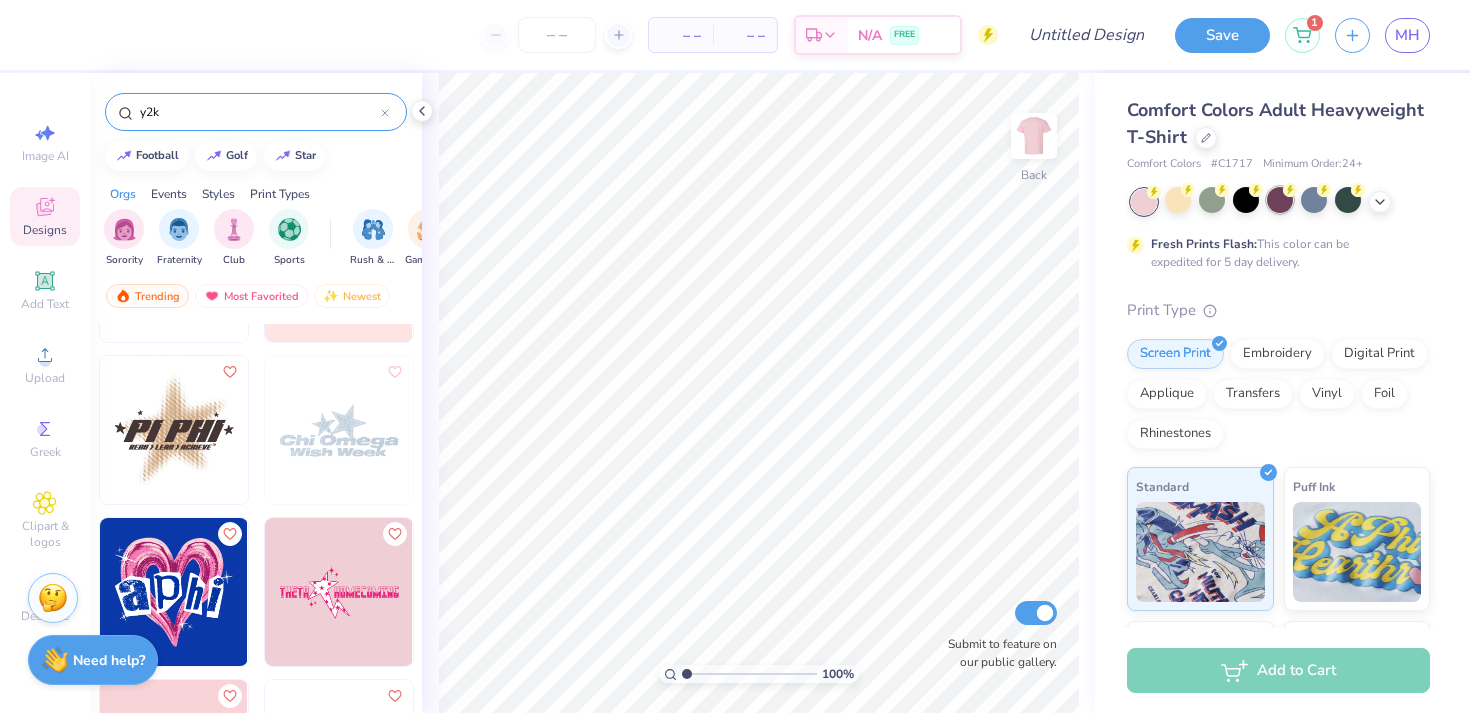 click at bounding box center (1280, 200) 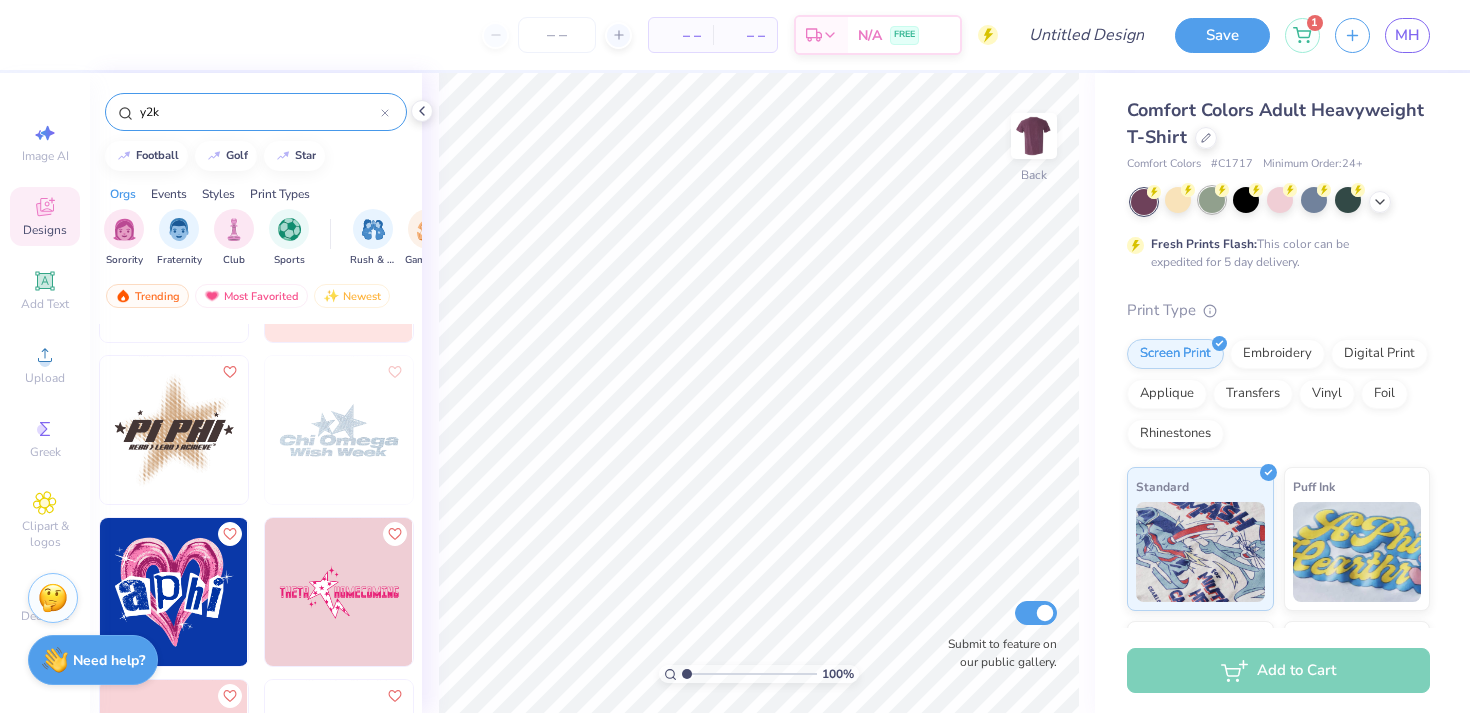 click at bounding box center (1212, 200) 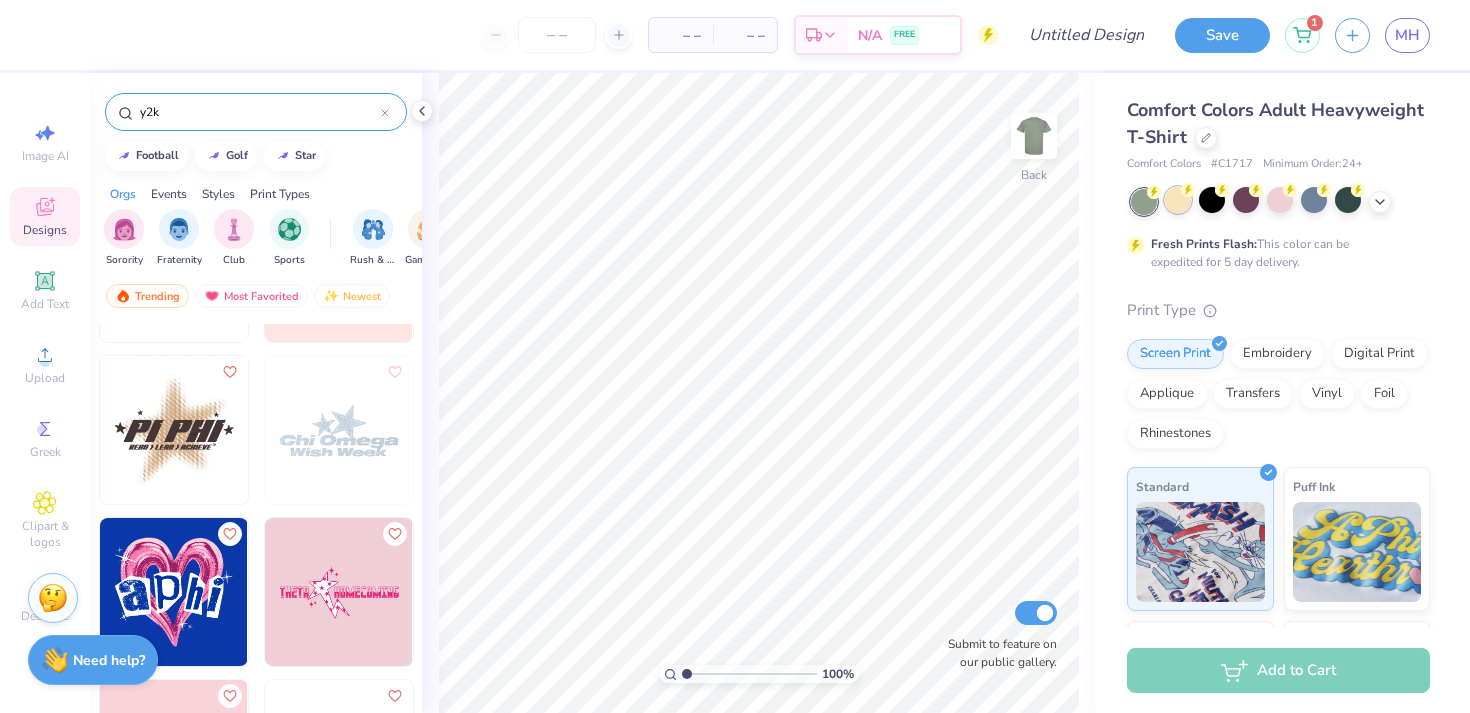 click at bounding box center (1178, 200) 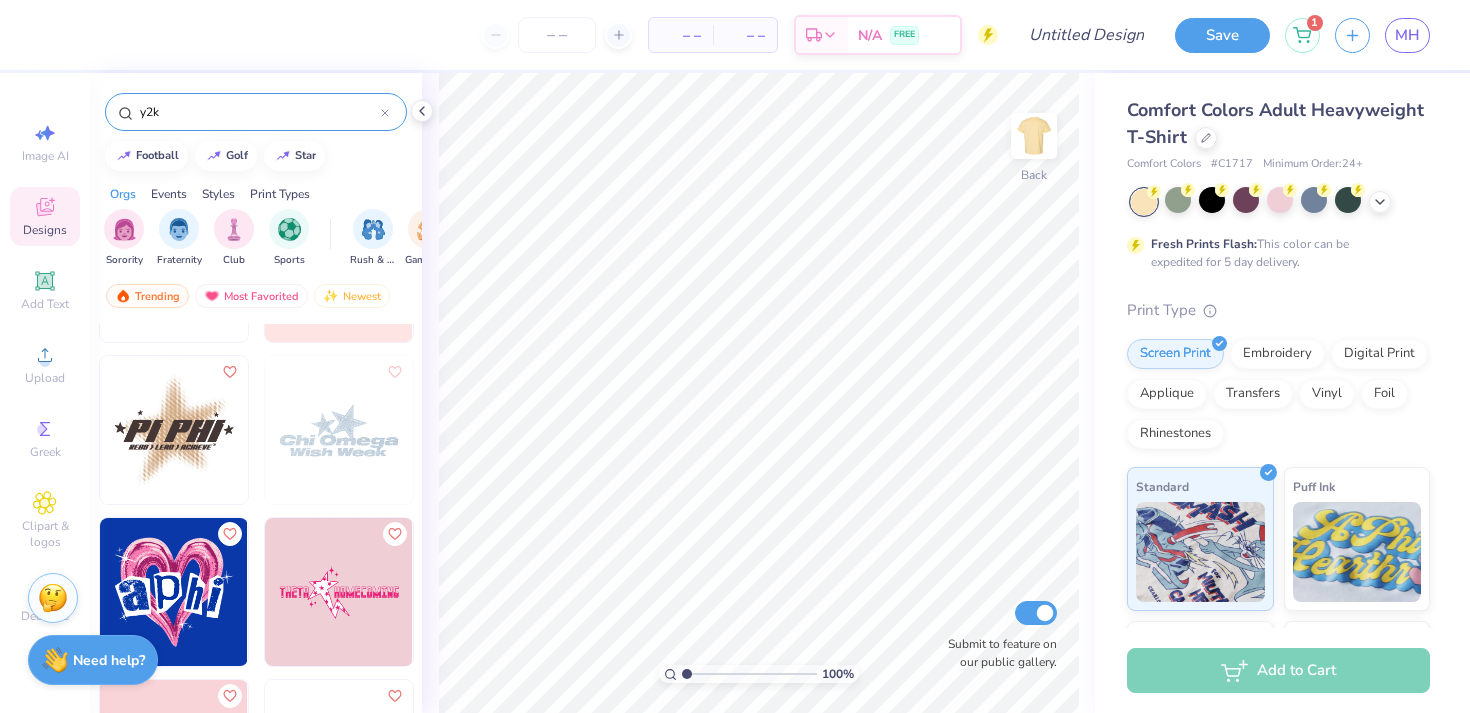 click at bounding box center (1144, 202) 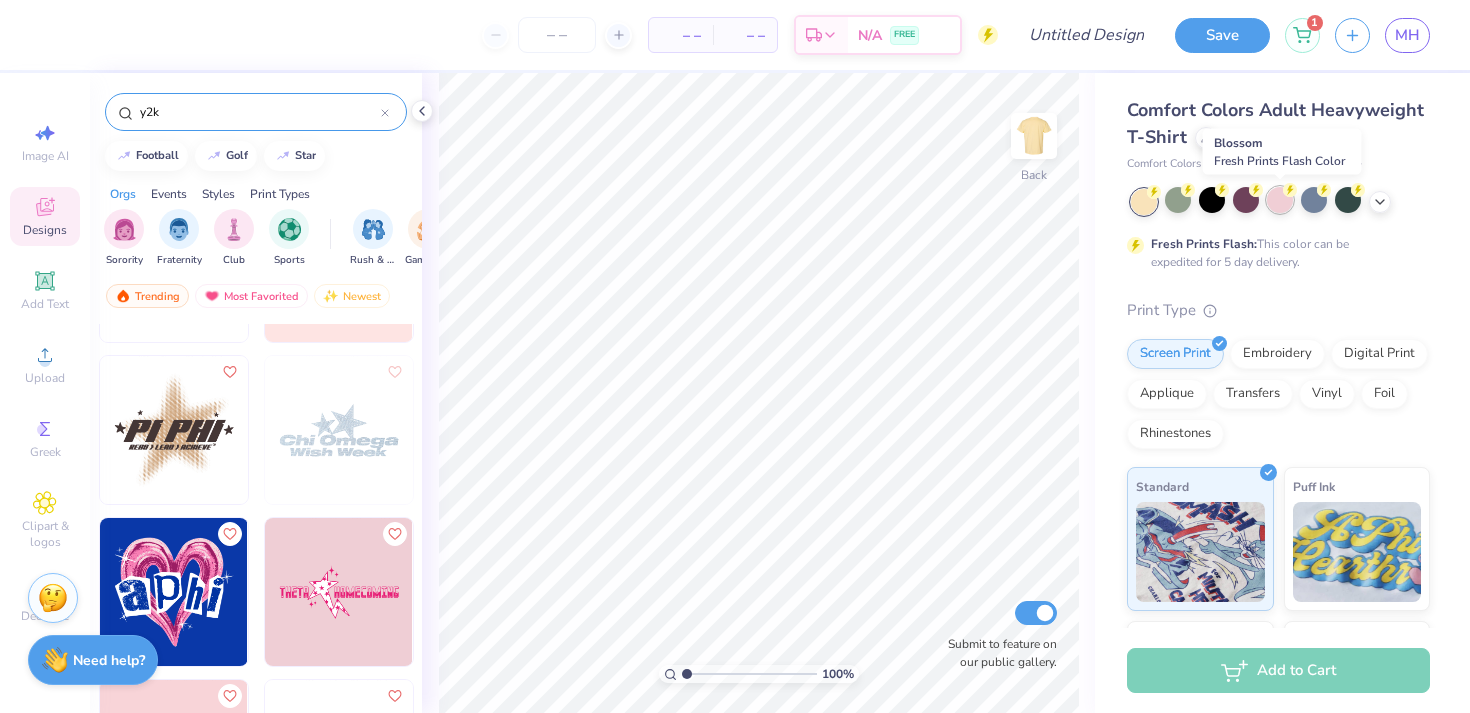 click at bounding box center (1280, 200) 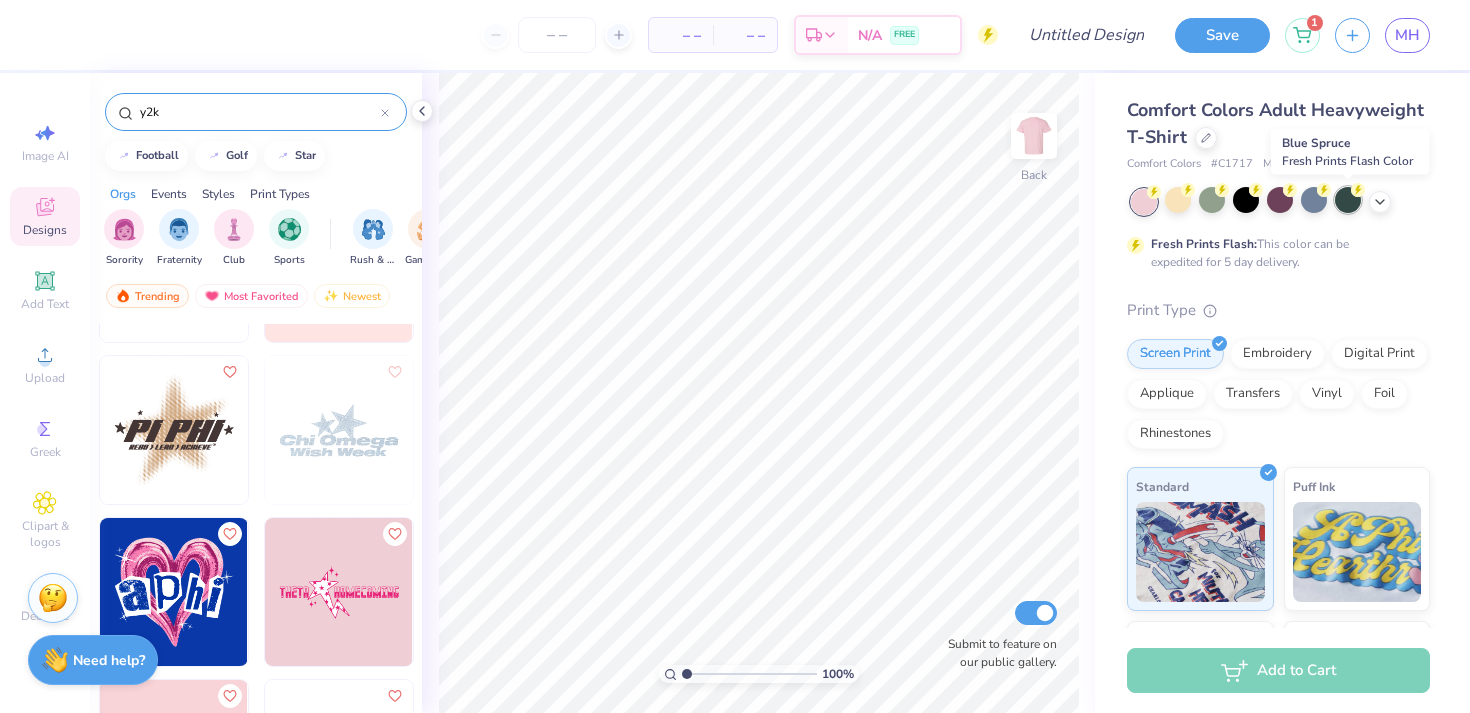click 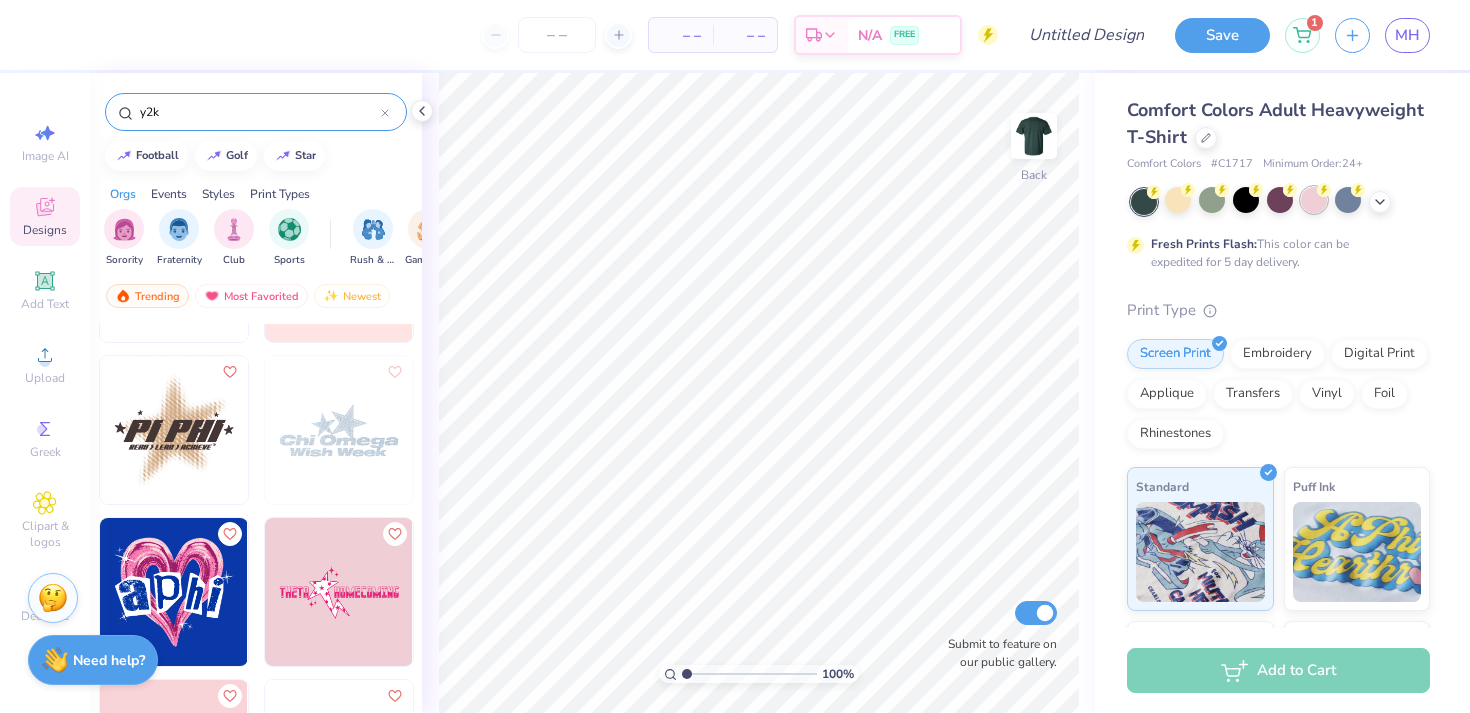 click at bounding box center [1314, 200] 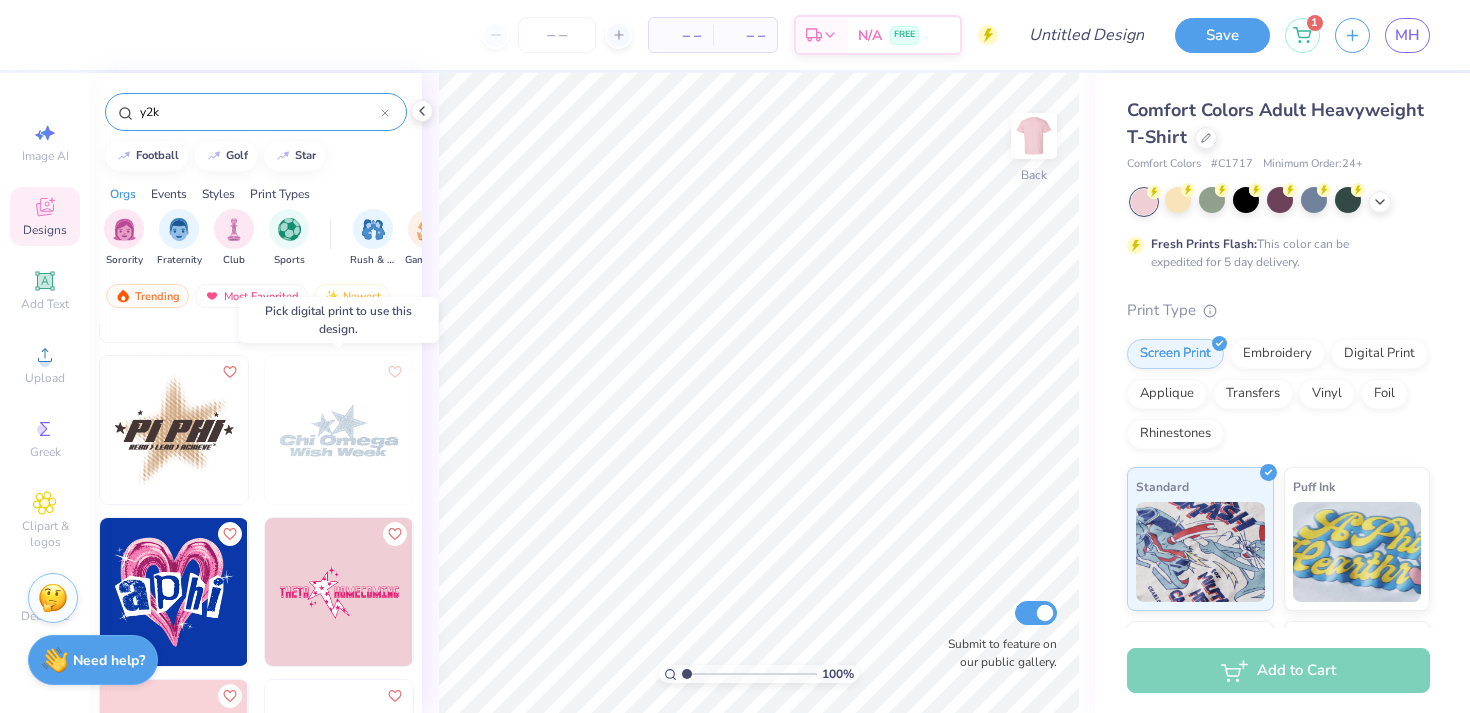 click at bounding box center (339, 430) 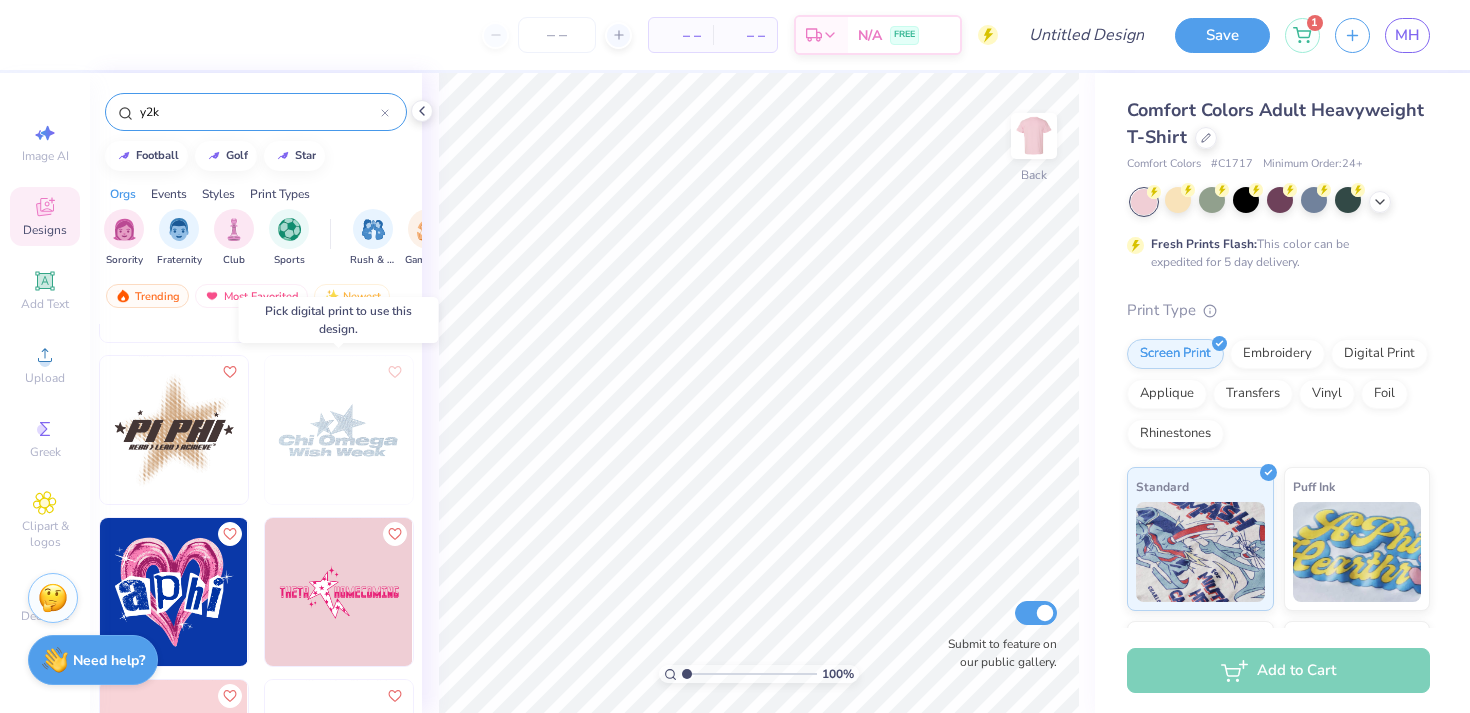 click at bounding box center [190, 430] 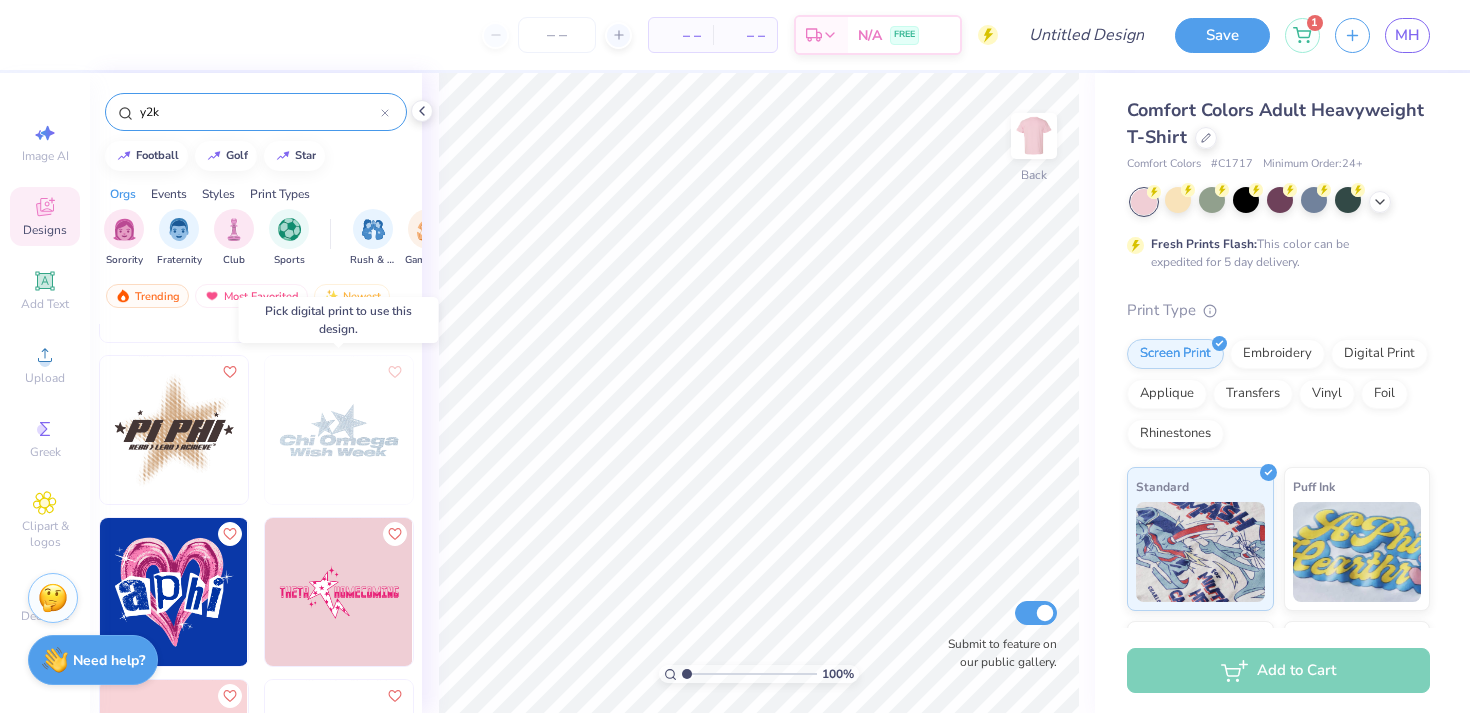 click at bounding box center (339, 430) 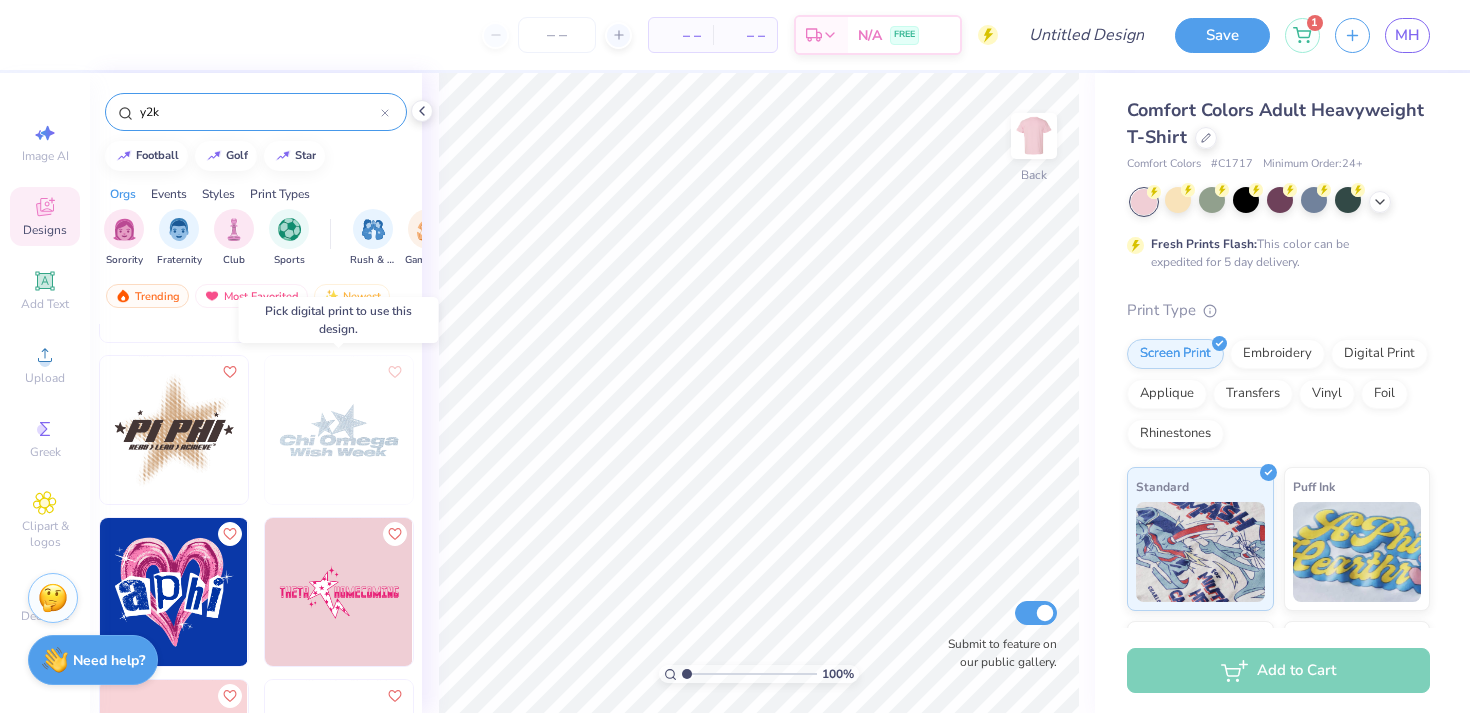 click at bounding box center (339, 430) 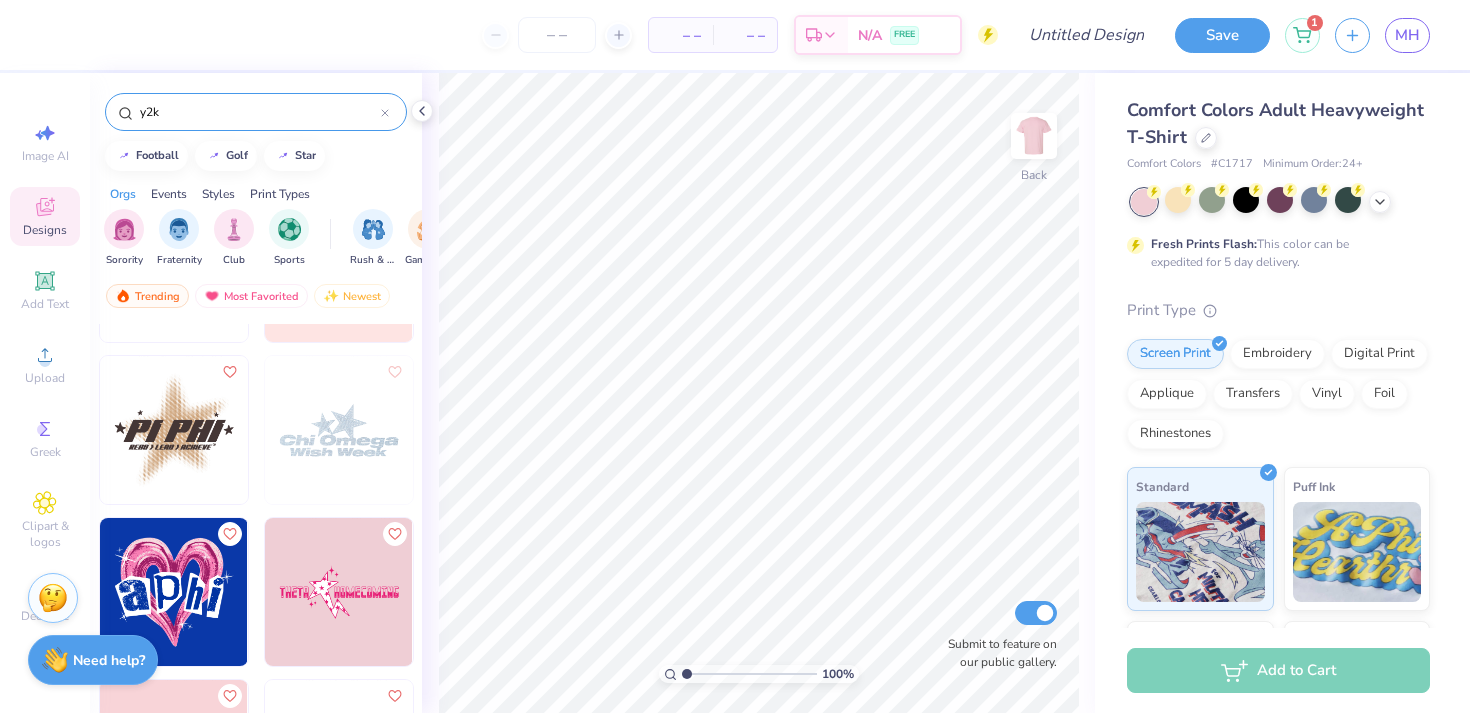 drag, startPoint x: 344, startPoint y: 436, endPoint x: 1076, endPoint y: 1, distance: 851.4981 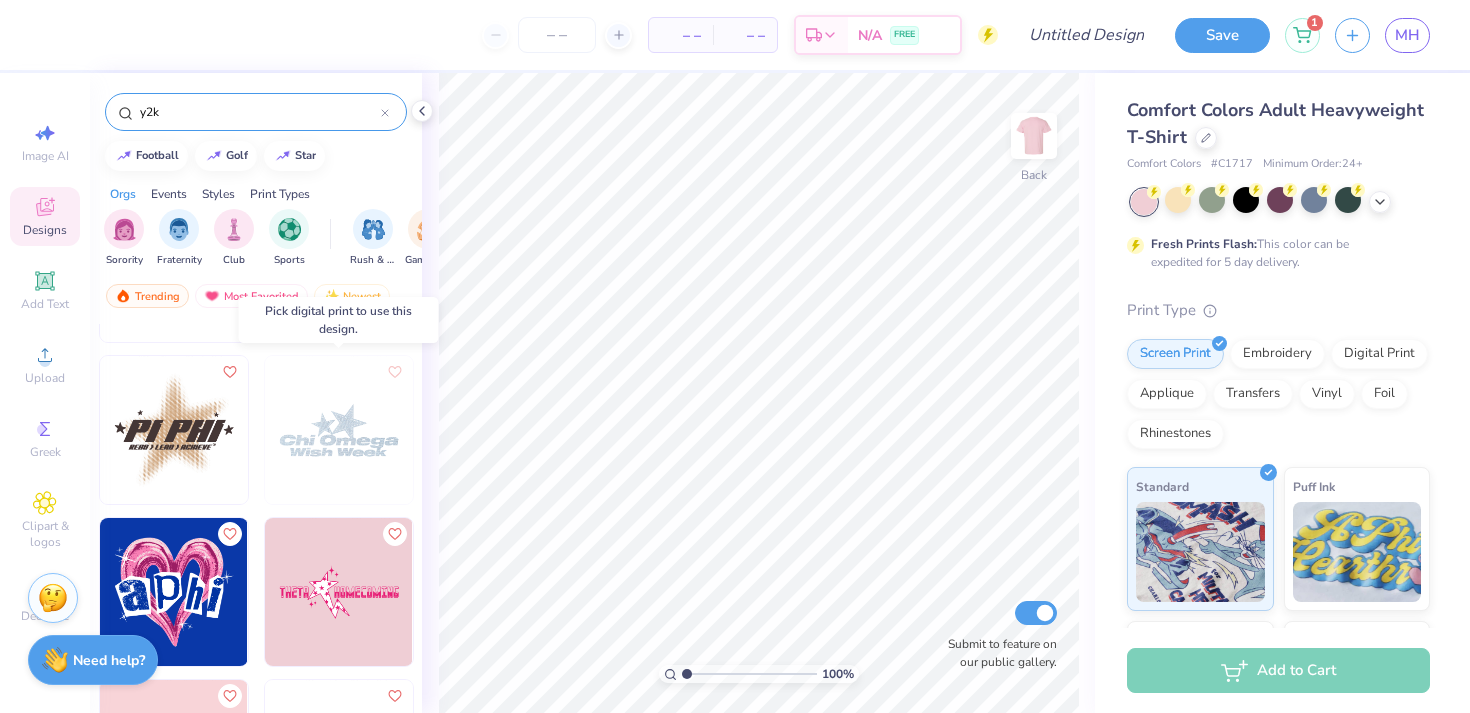 click at bounding box center [339, 430] 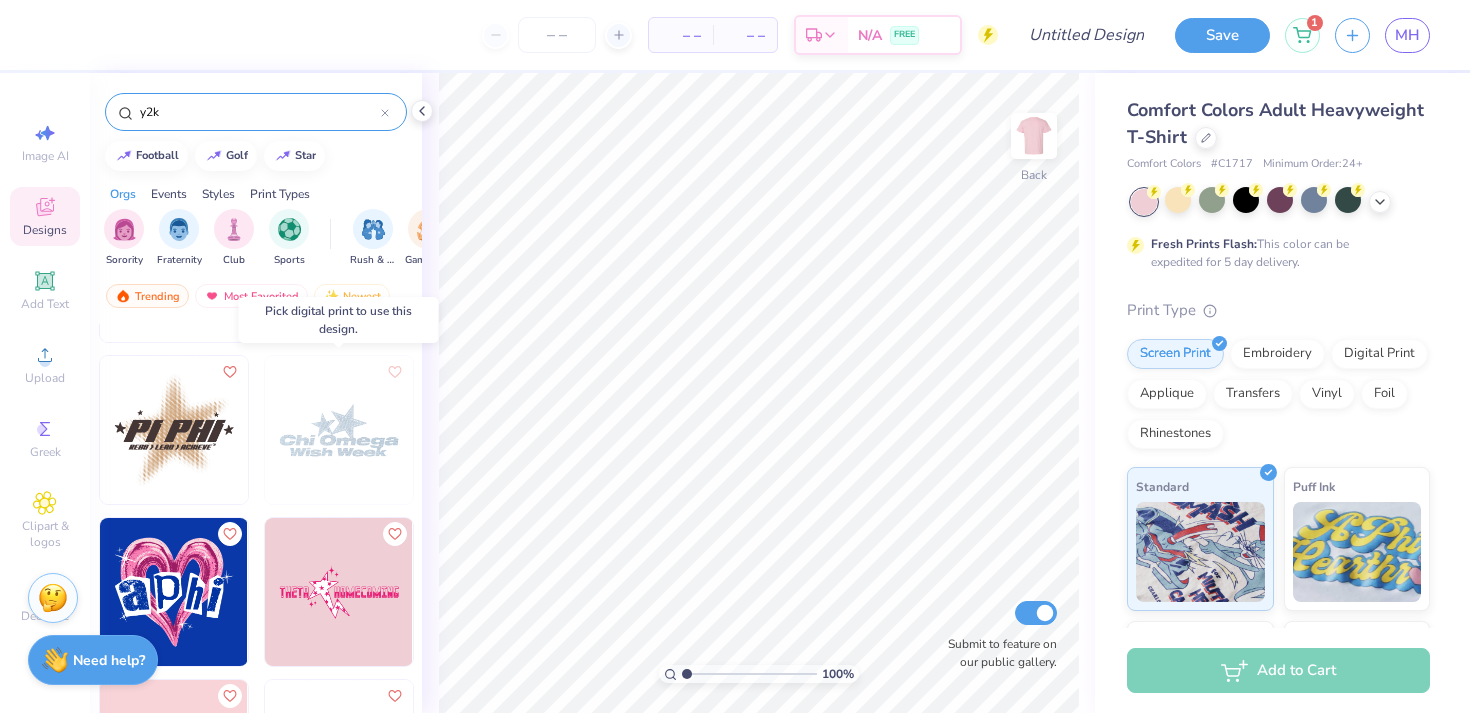 click at bounding box center (339, 430) 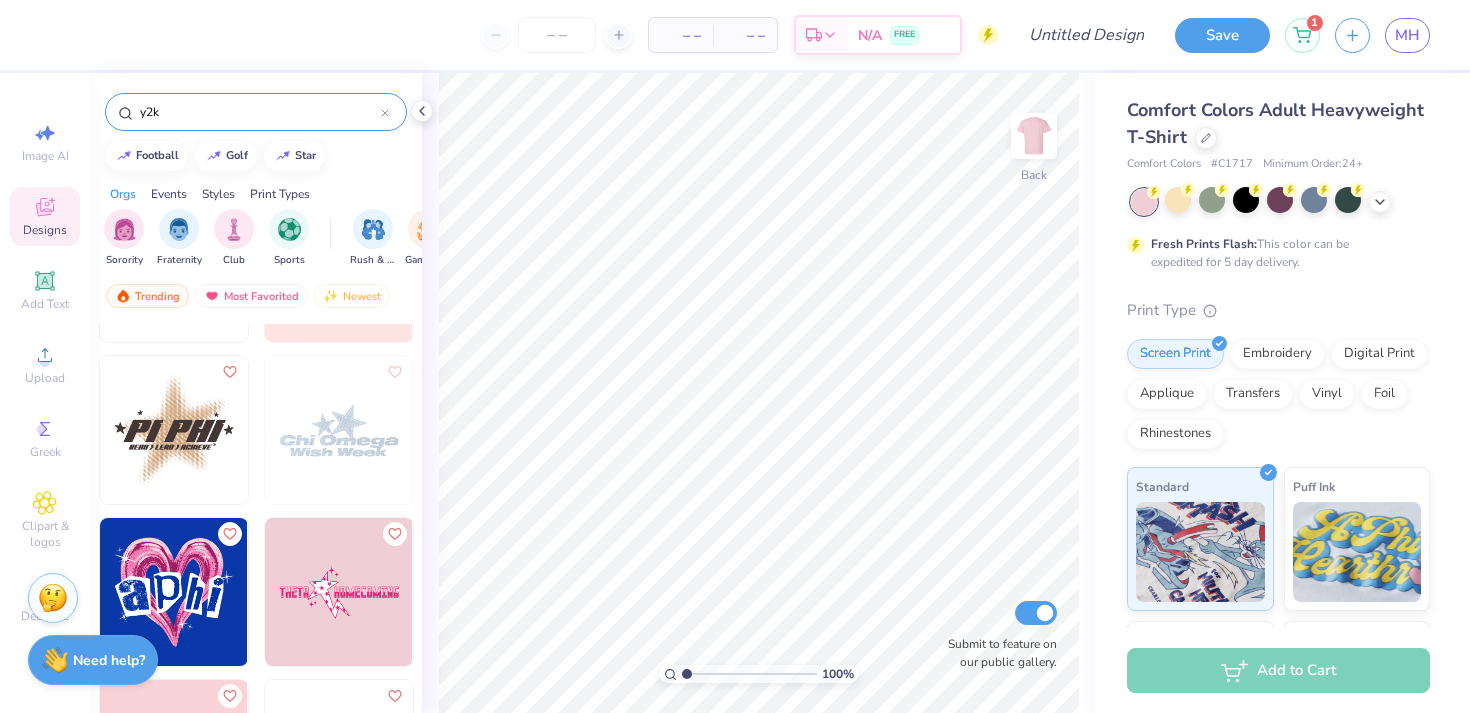 click at bounding box center (339, 430) 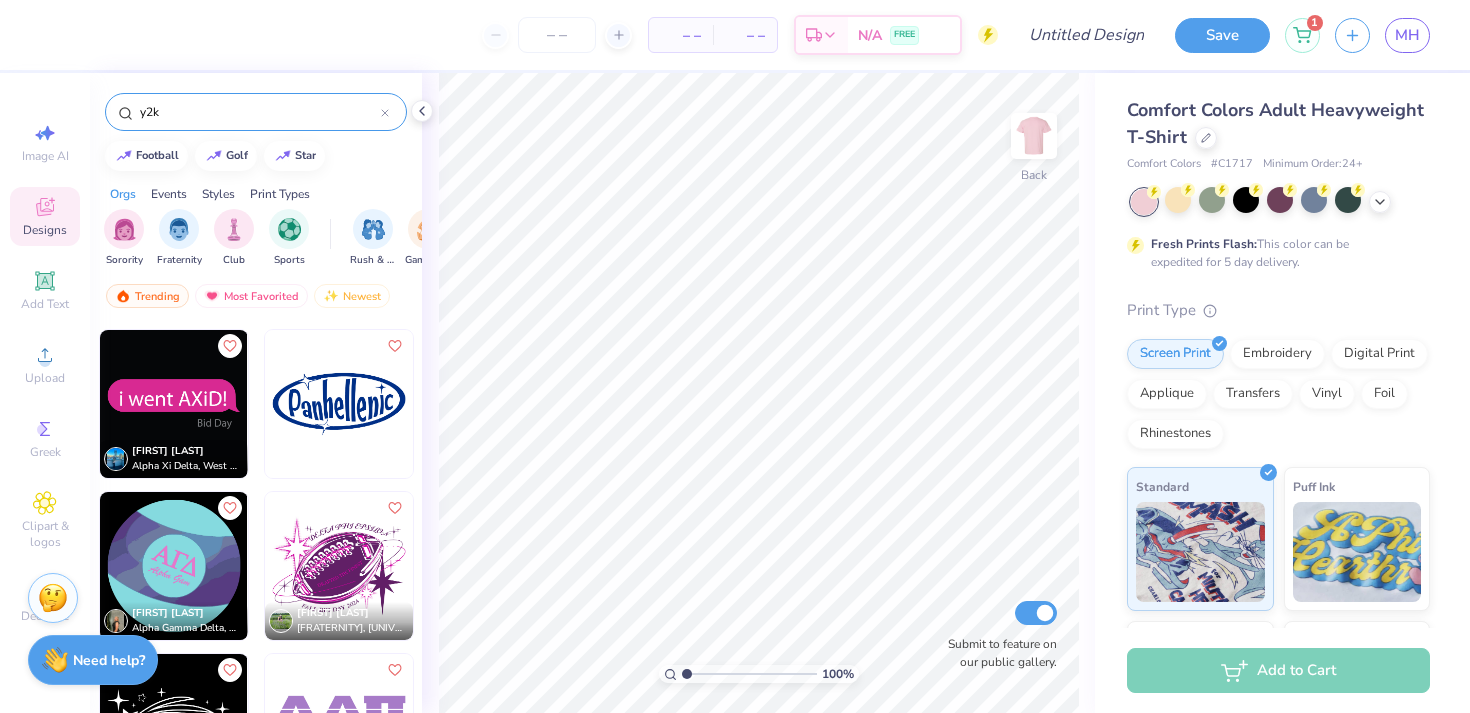 scroll, scrollTop: 29476, scrollLeft: 0, axis: vertical 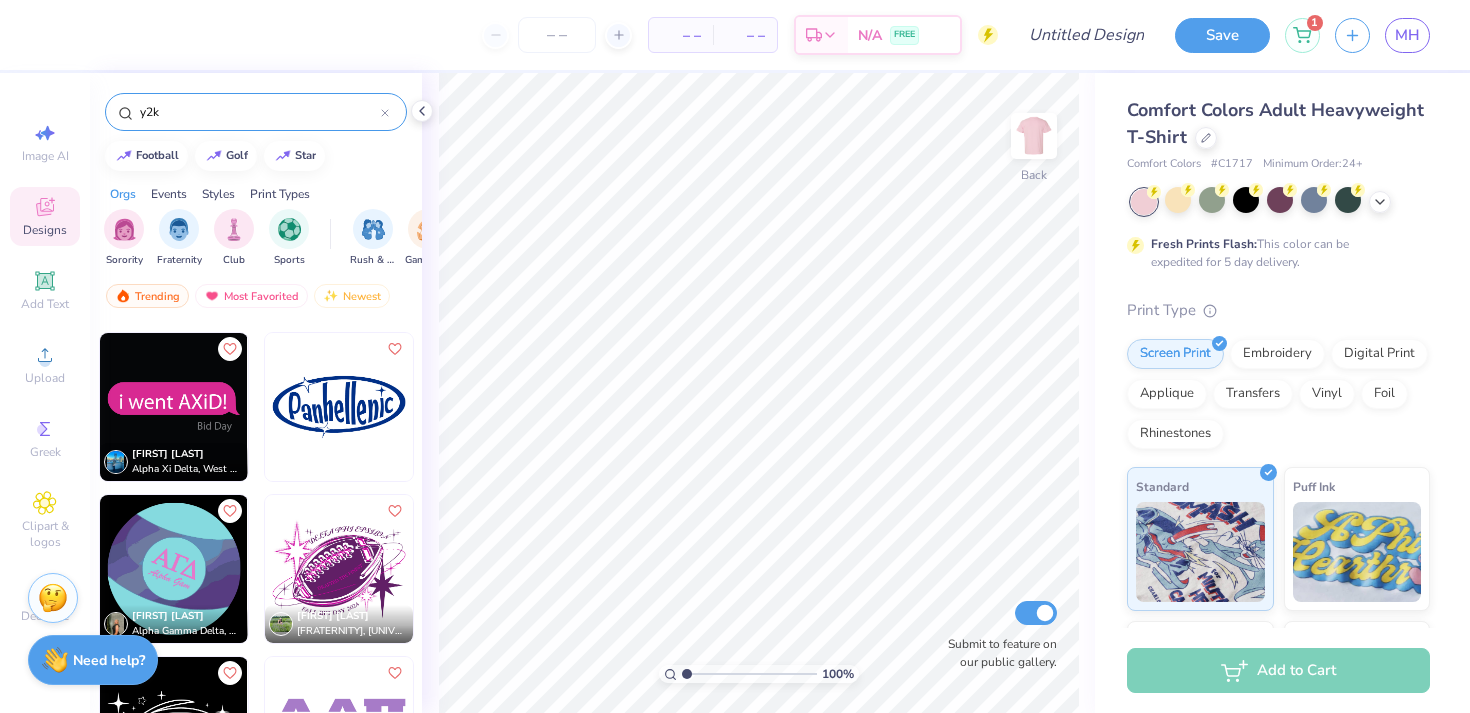 click at bounding box center (339, 407) 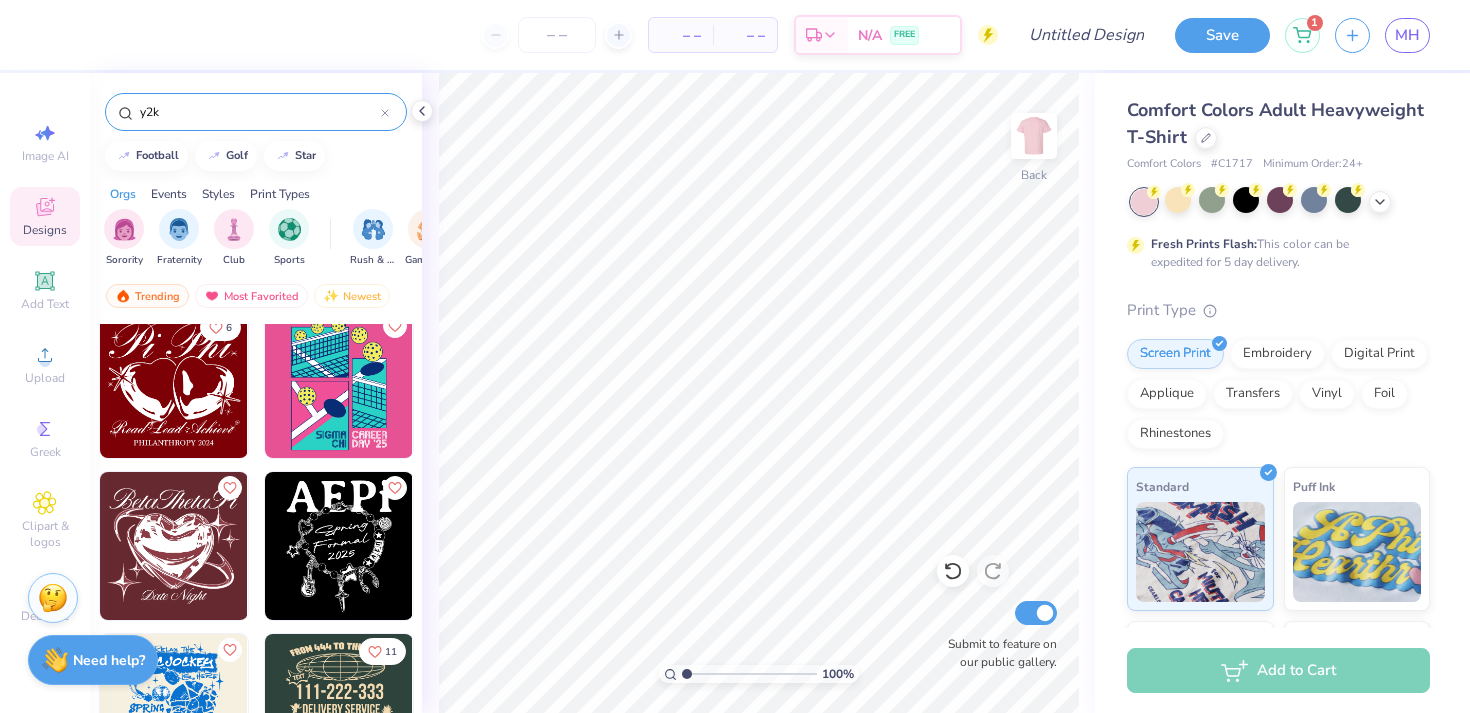 scroll, scrollTop: 44402, scrollLeft: 0, axis: vertical 